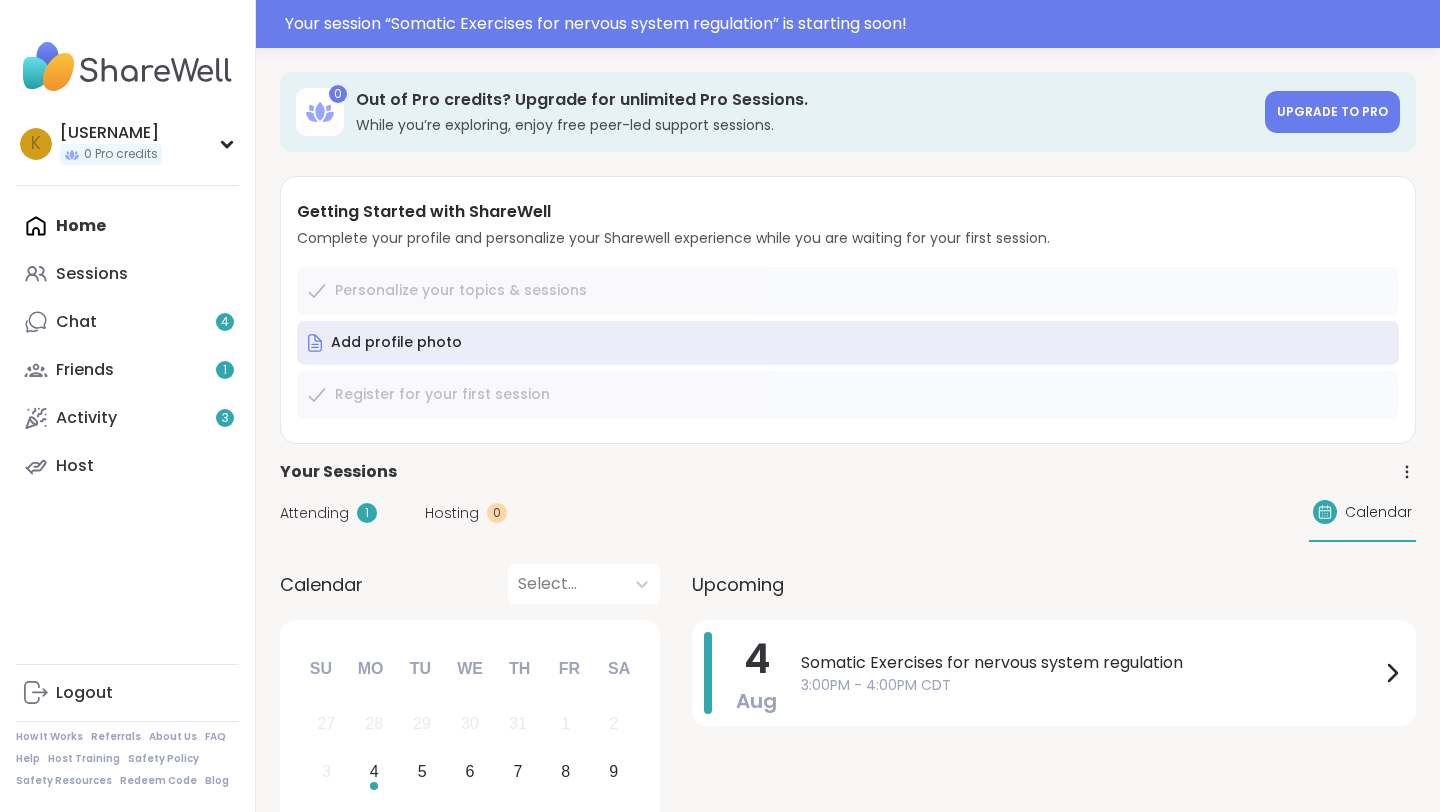 scroll, scrollTop: 0, scrollLeft: 0, axis: both 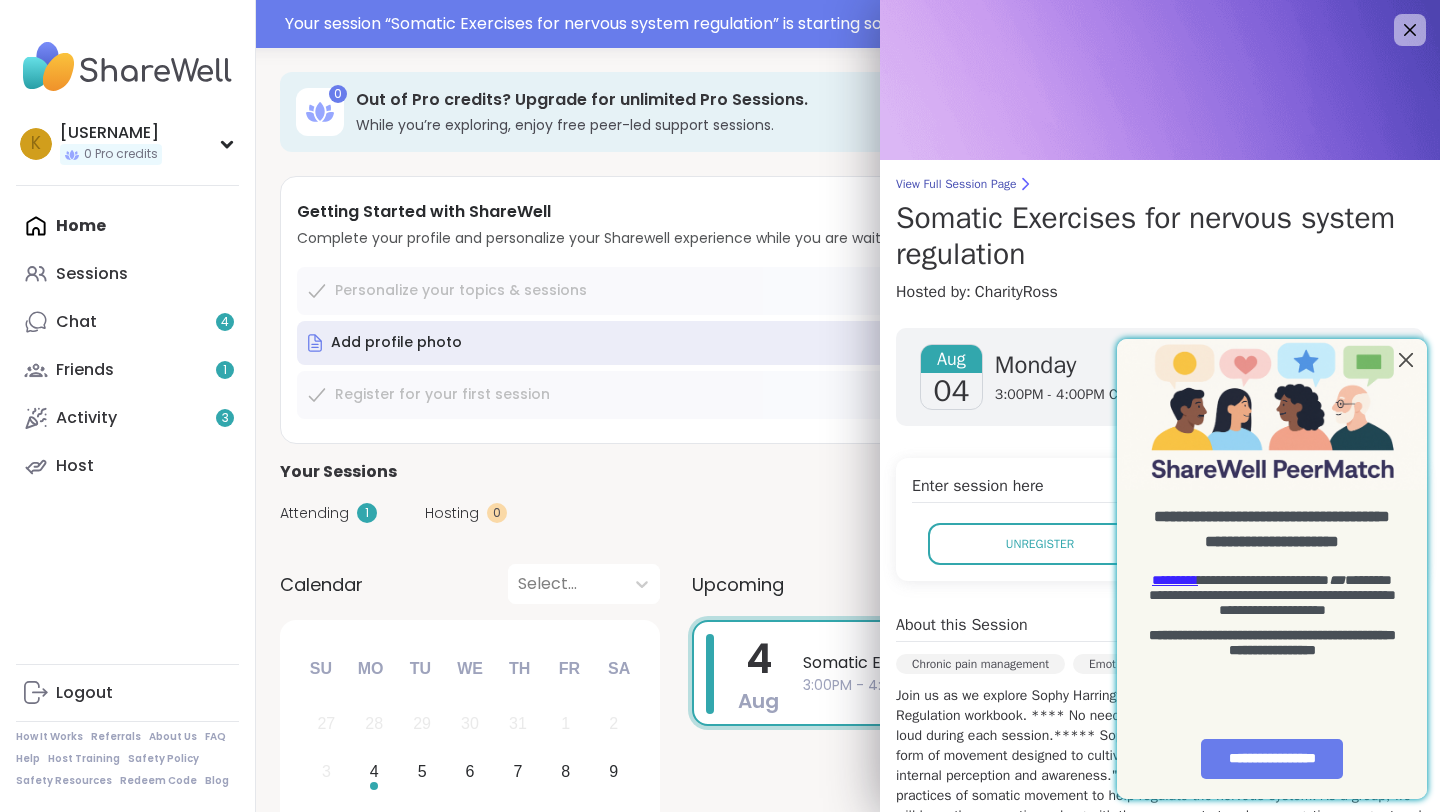 click at bounding box center (1406, 359) 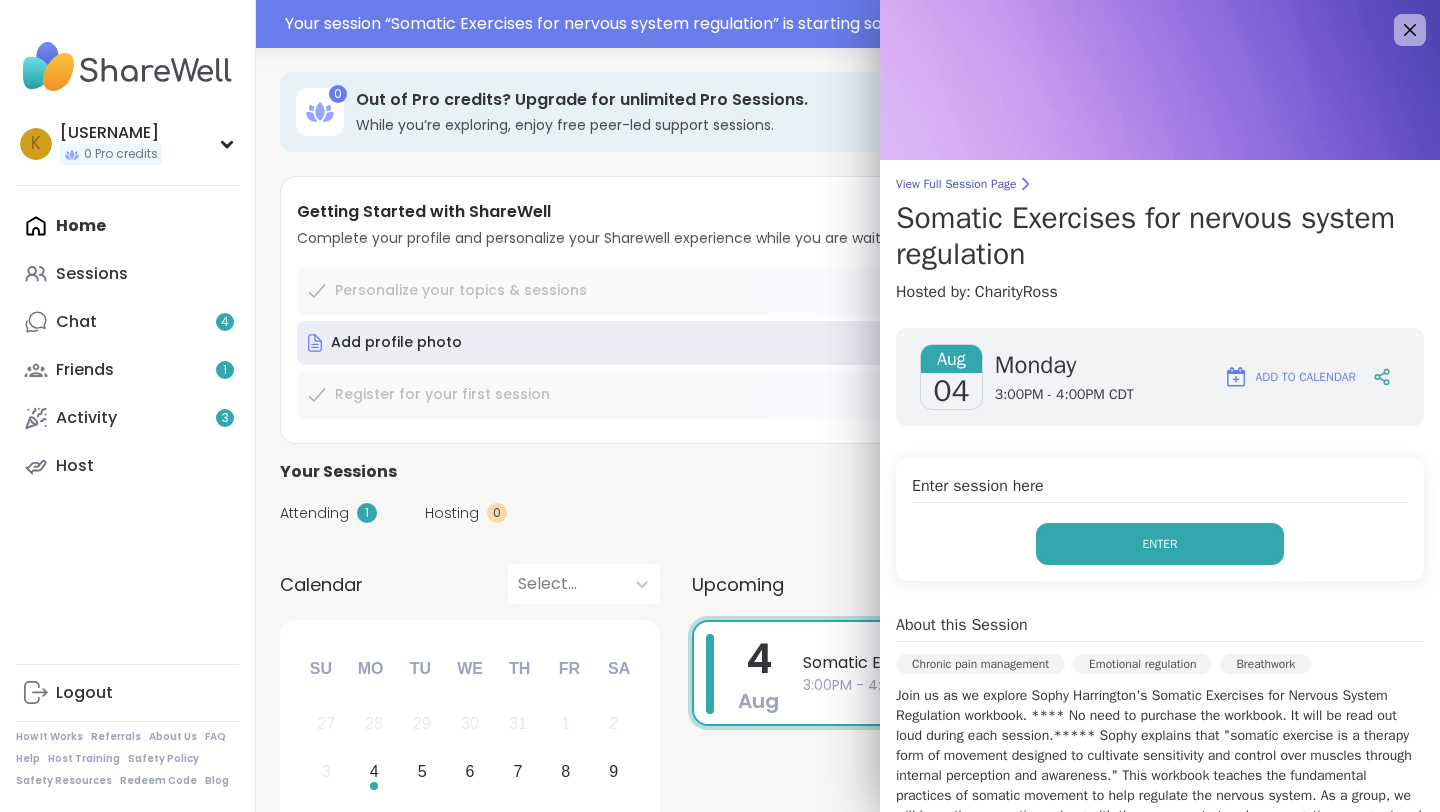 click on "Enter" at bounding box center [1160, 544] 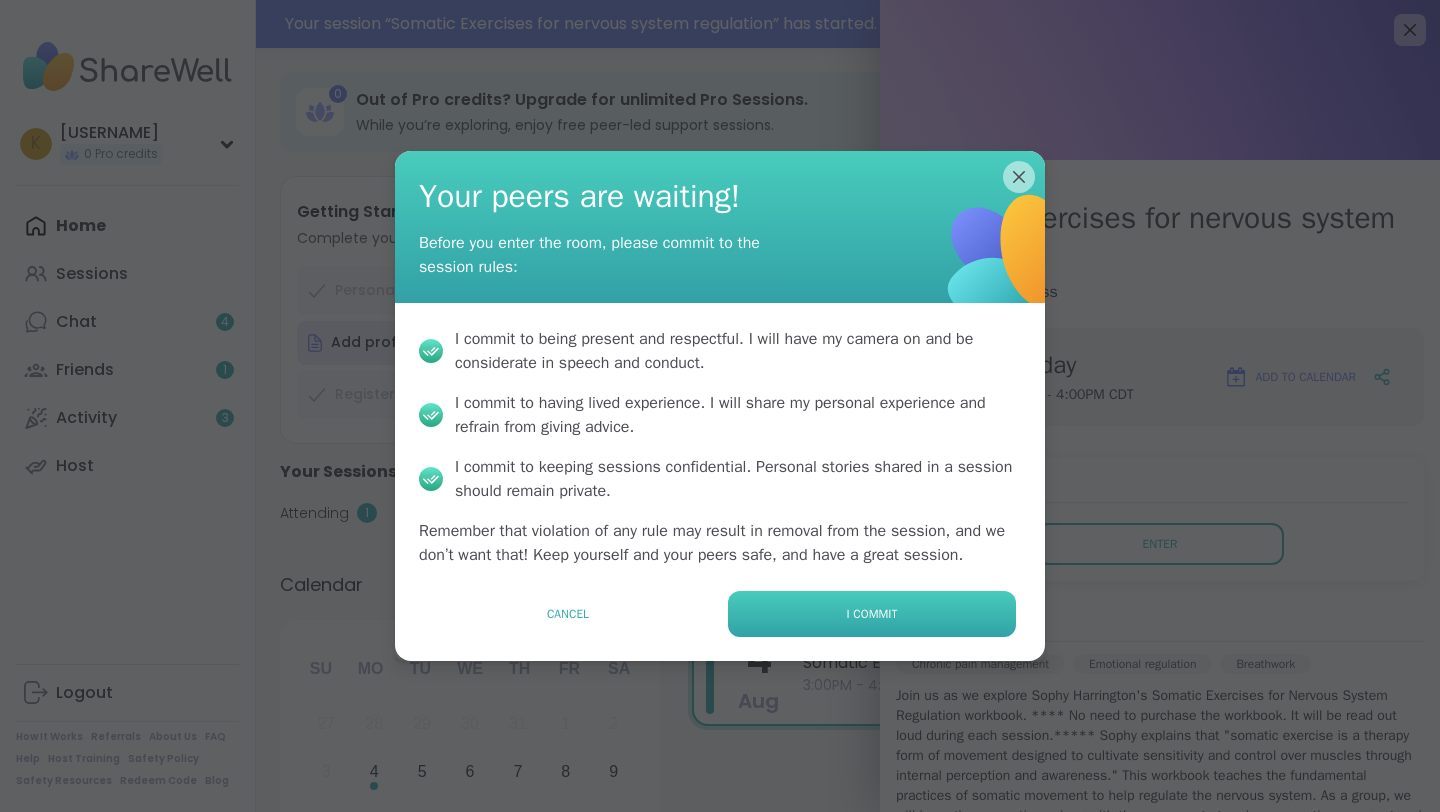 click on "I commit" at bounding box center [872, 614] 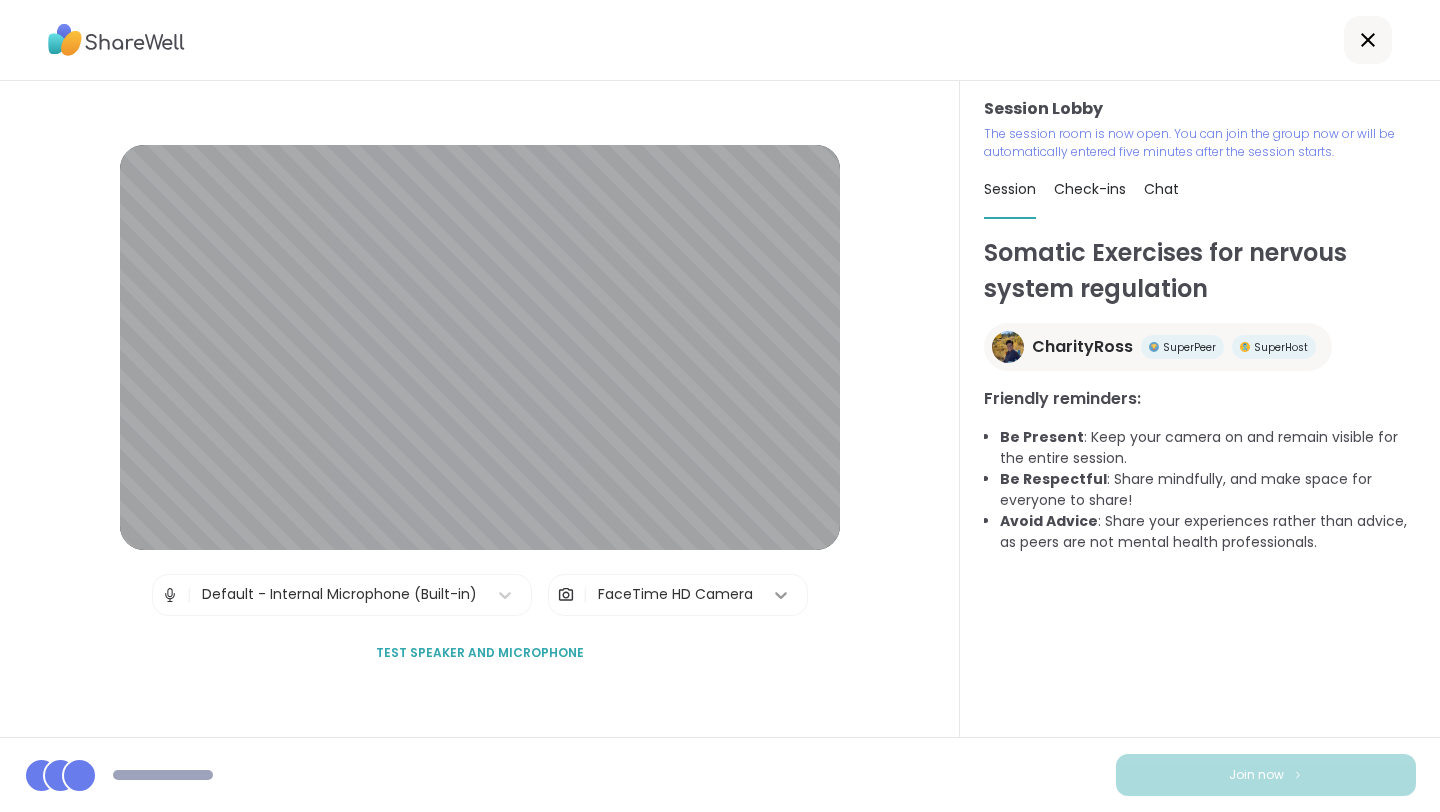click 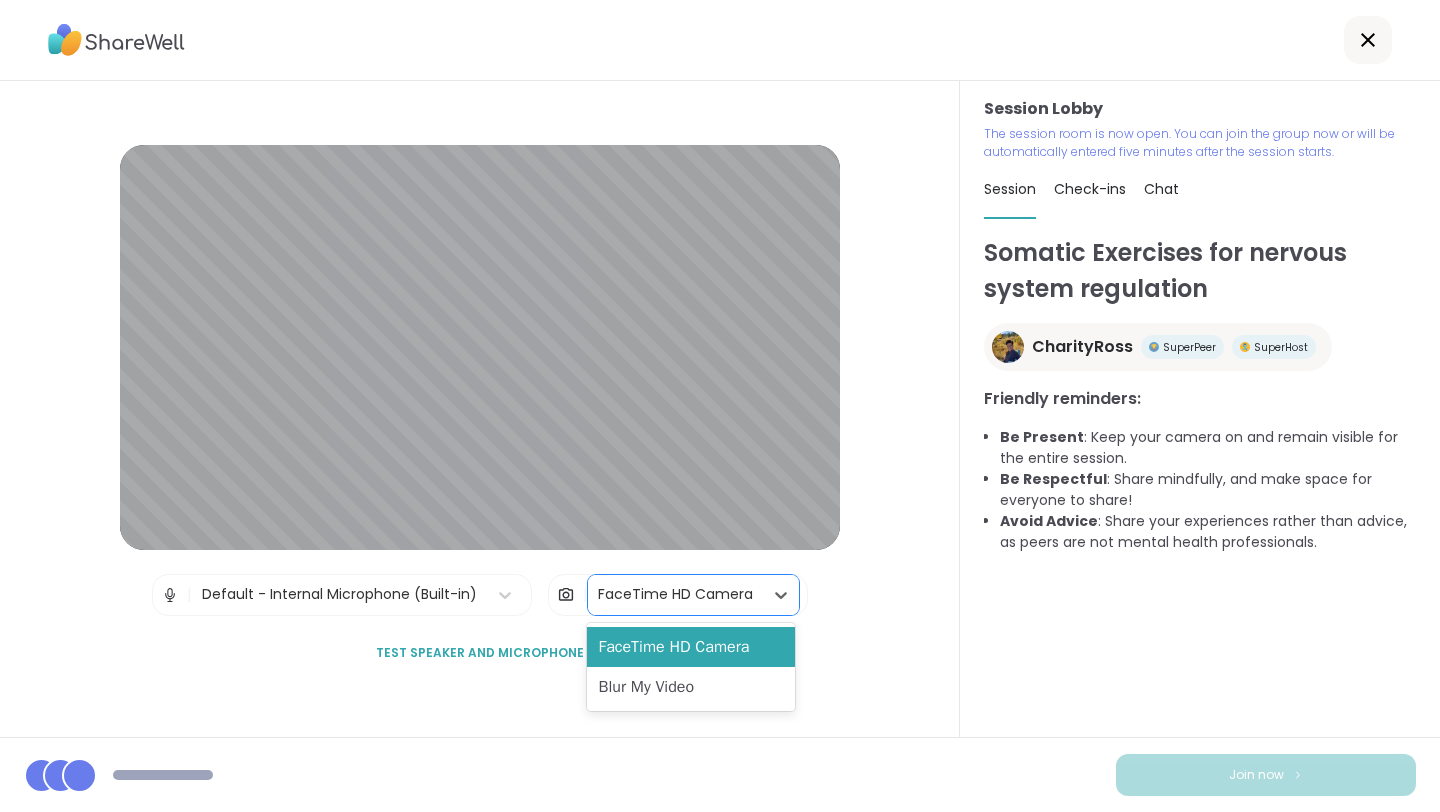 click on "Session Lobby | Default - Internal Microphone (Built-in) | FaceTime HD Camera selected, 1 of 2. 2 results available. Use Up and Down to choose options, press Enter to select the currently focused option, press Escape to exit the menu, press Tab to select the option and exit the menu. FaceTime HD Camera Test speaker and microphone" at bounding box center (480, 409) 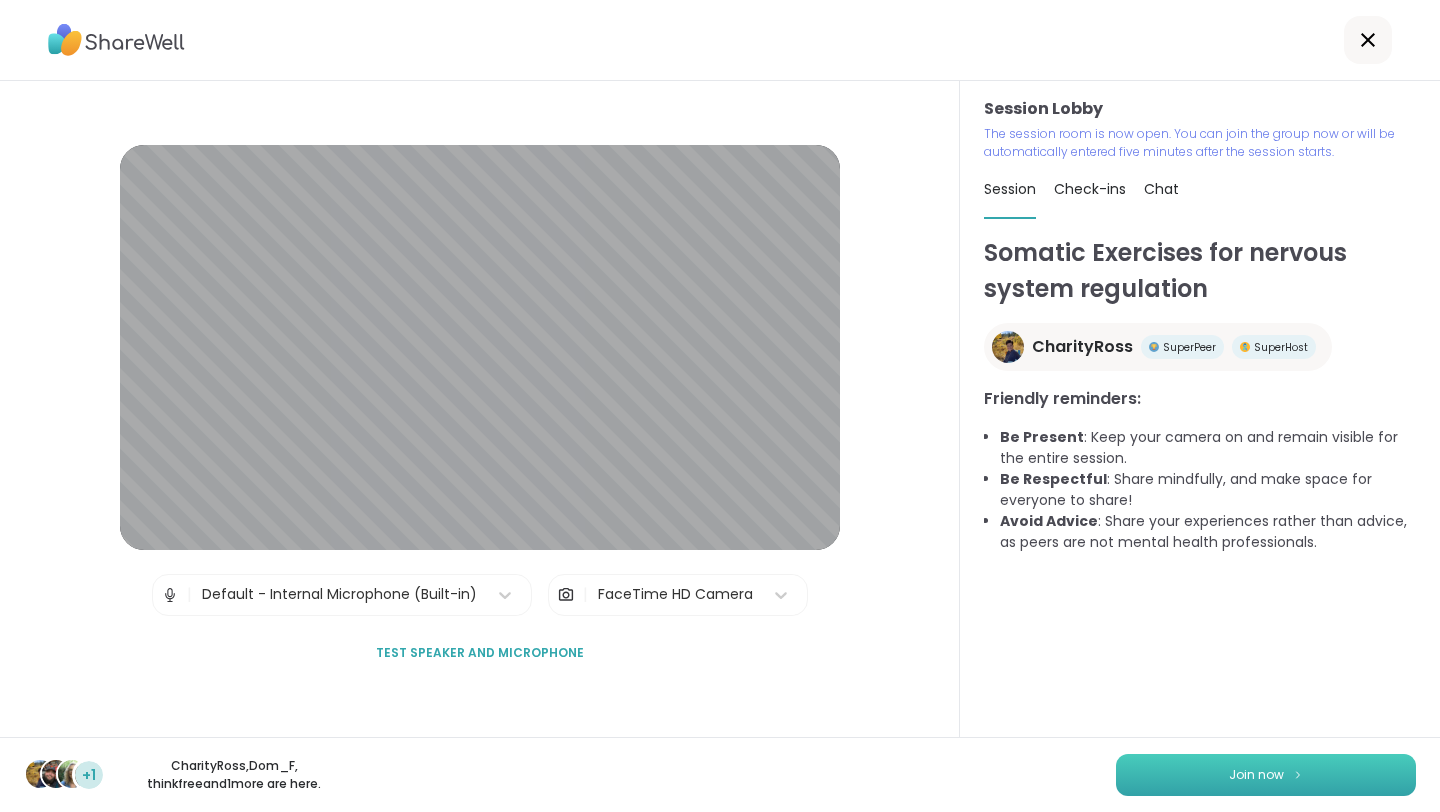 click on "Join now" at bounding box center (1266, 775) 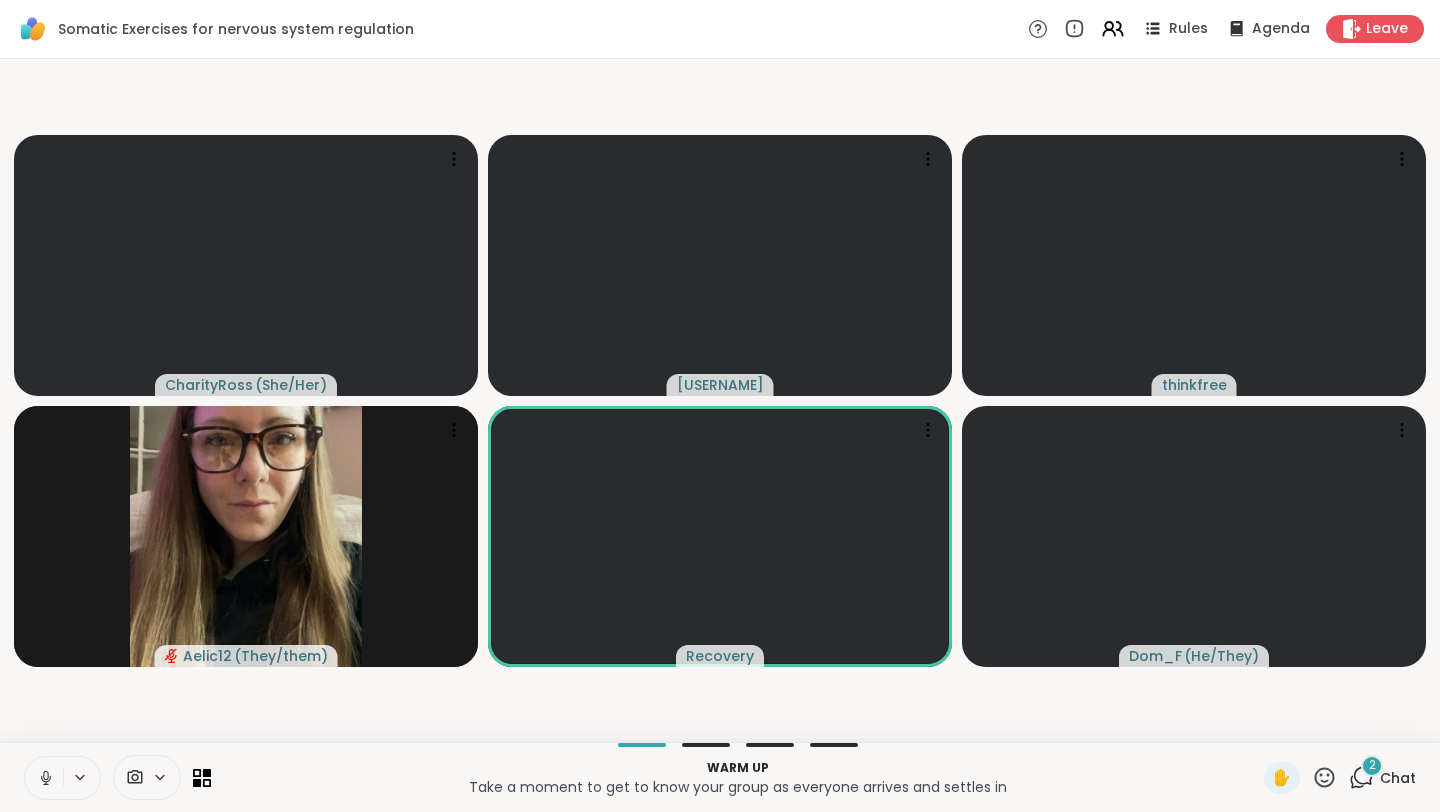click 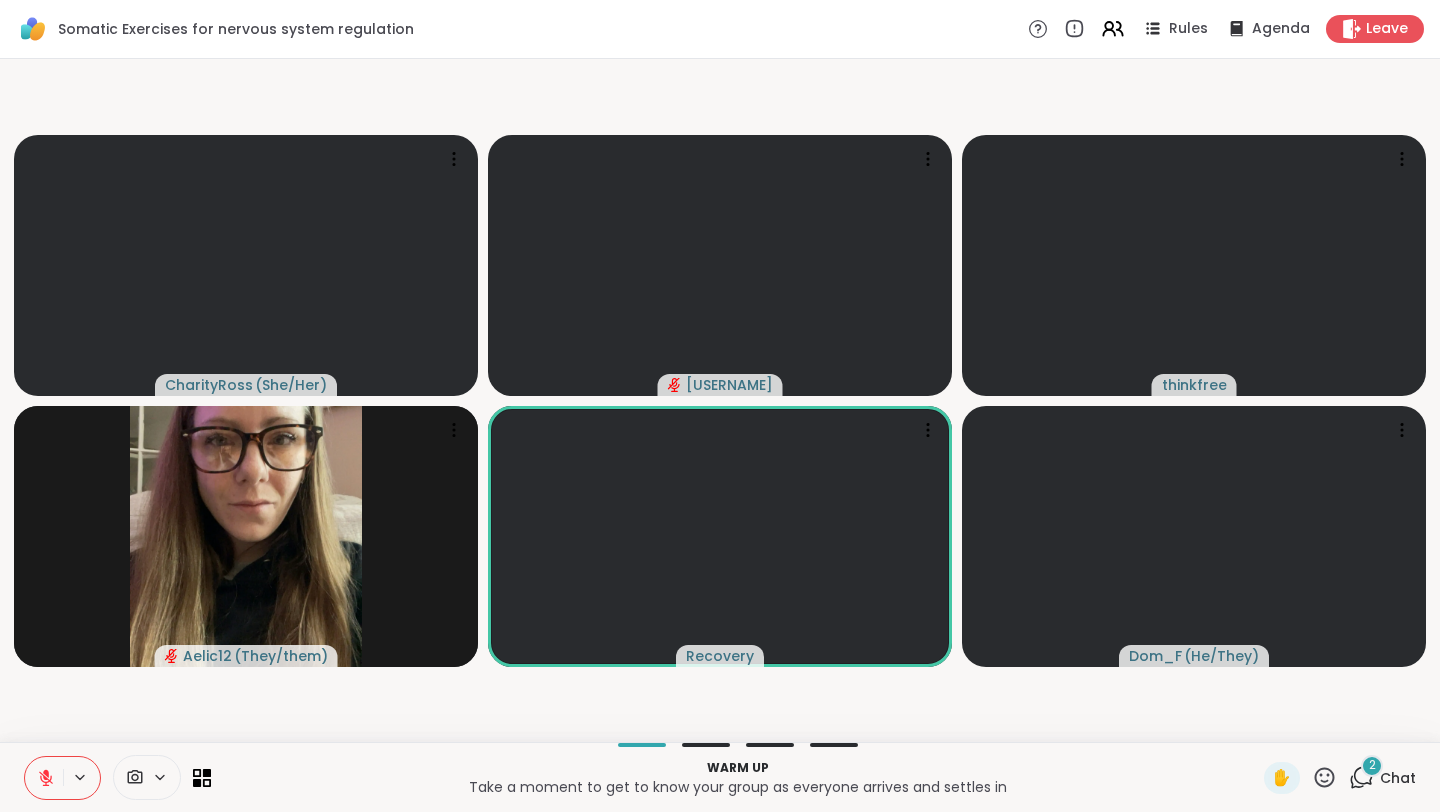 click on "2" at bounding box center (1372, 765) 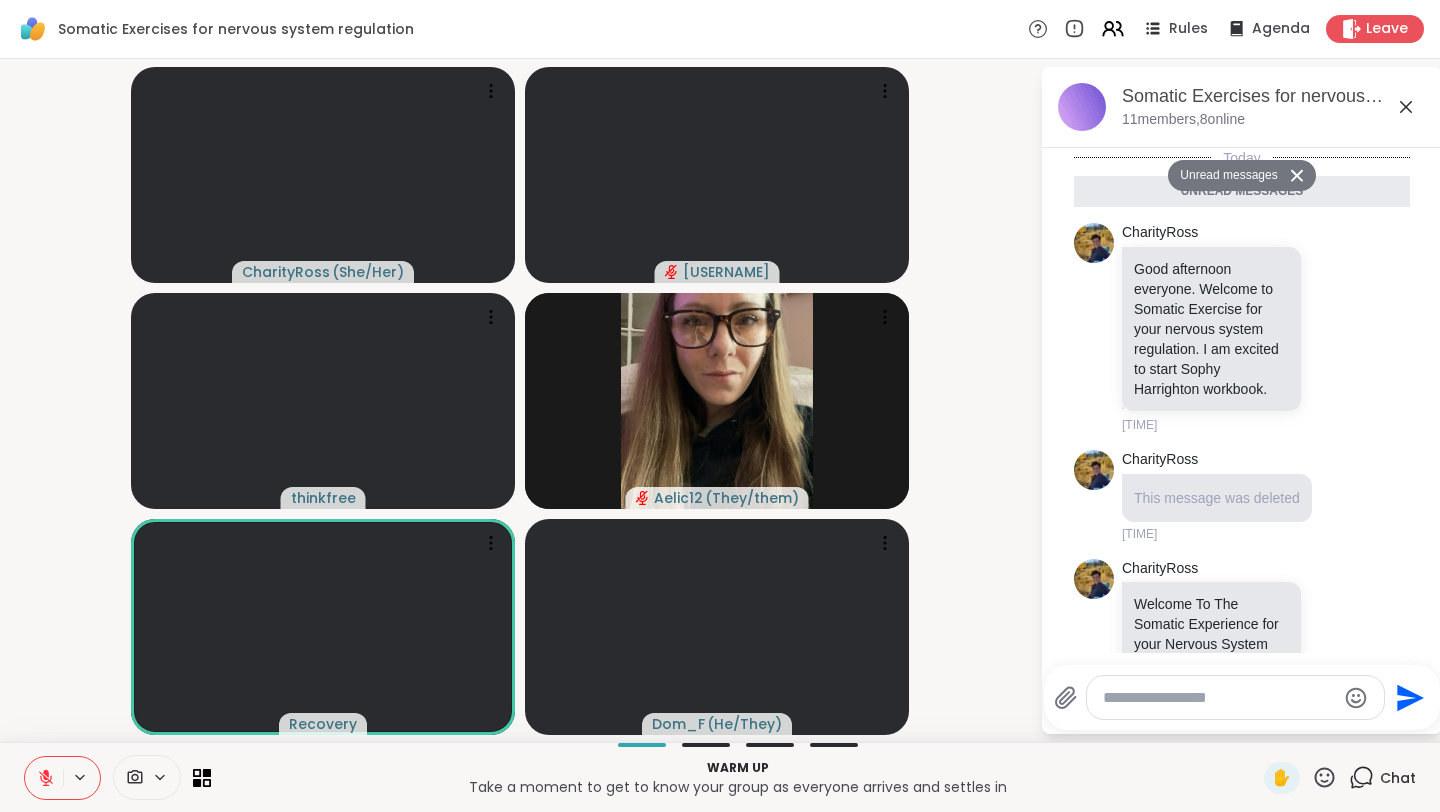 scroll, scrollTop: 4547, scrollLeft: 0, axis: vertical 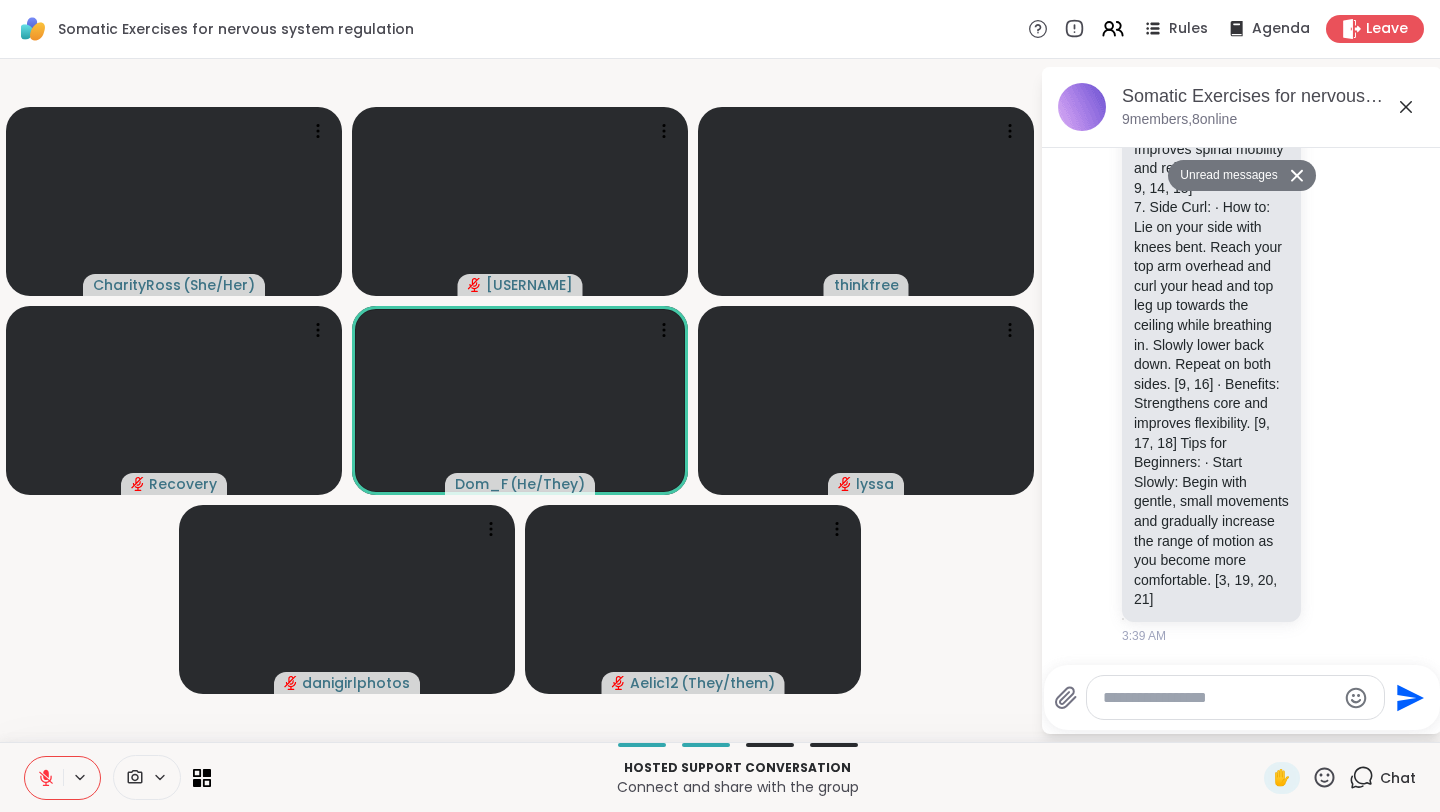 click on "Unread messages Today Unread messages CharityRoss Good afternoon everyone. Welcome to Somatic Exercise for your nervous system regulation.  I am excited to start Sophy Harrighton workbook. 3:35 AM CharityRoss This message was deleted 3:36 AM CharityRoss
Breath Awareness:
·	Find a comfortable position:
Sit or lie down, and make sure your back is free from the backrest if you are sitting, according to a blog about somatic breathwork.
·	Bring your attention to your breath:
Notice how your body moves as you inhale and exhale. Pay attention to the sensations in your chest, abdomen, and rib cage.
·	Don't force the breath:
Simply observe the natural rhythm of your breath without trying to change it.
Diaphragmatic Breathing (Belly Breathing):
·	Place your hands on your belly: Feel your abdomen rise and fall as you inhale and exhale.
·	Inhale deeply into your belly: Imagine your belly expanding like a balloon." at bounding box center [1242, 406] 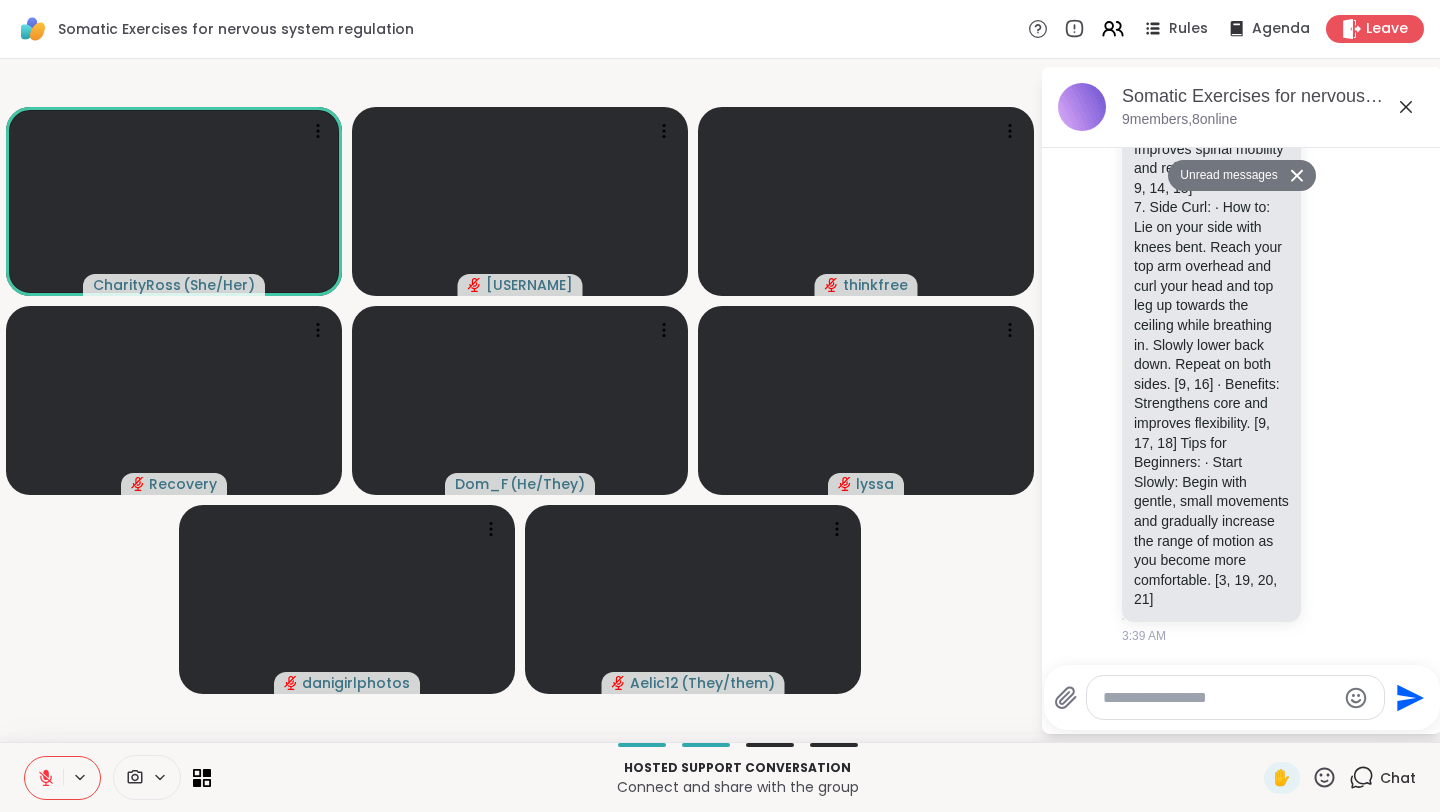 click 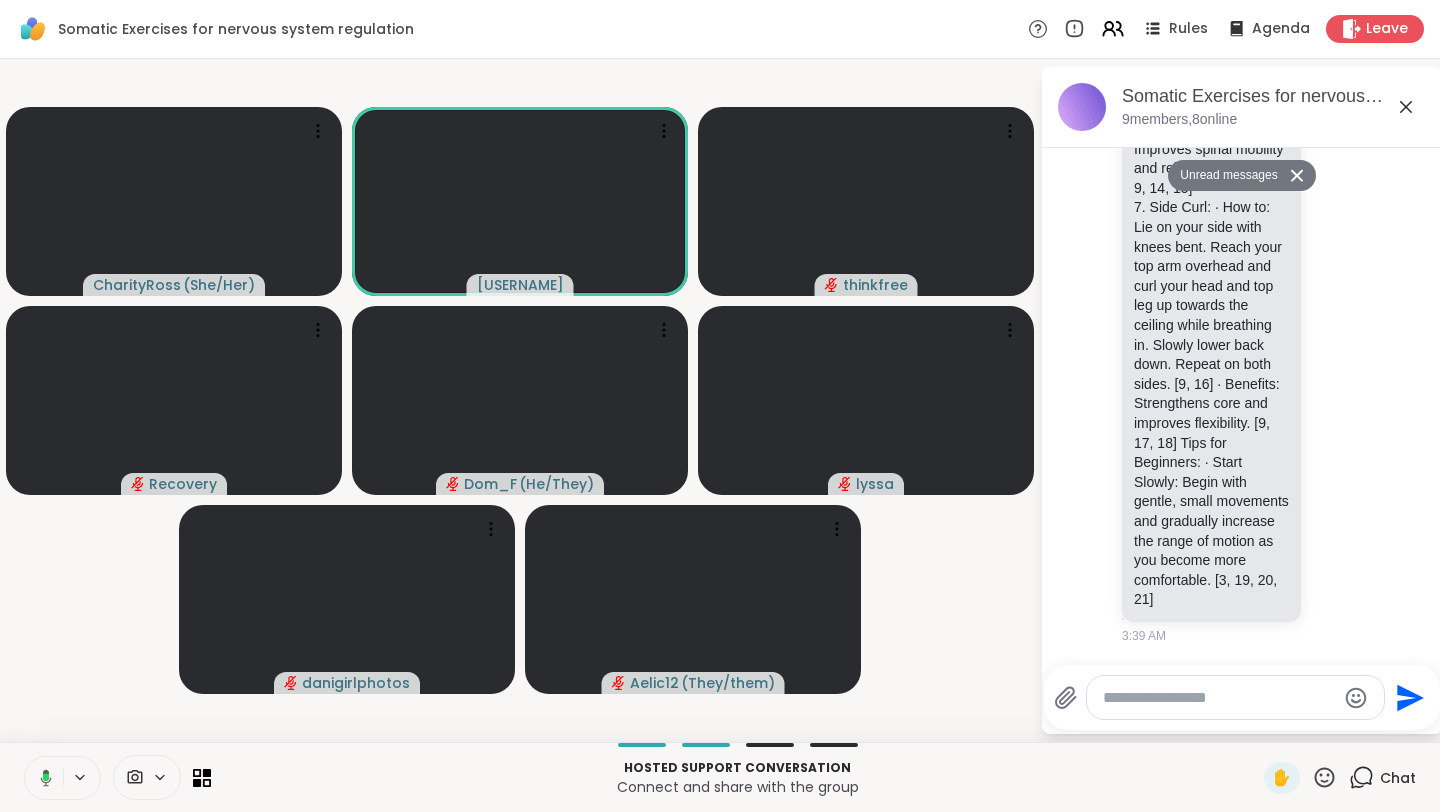 click 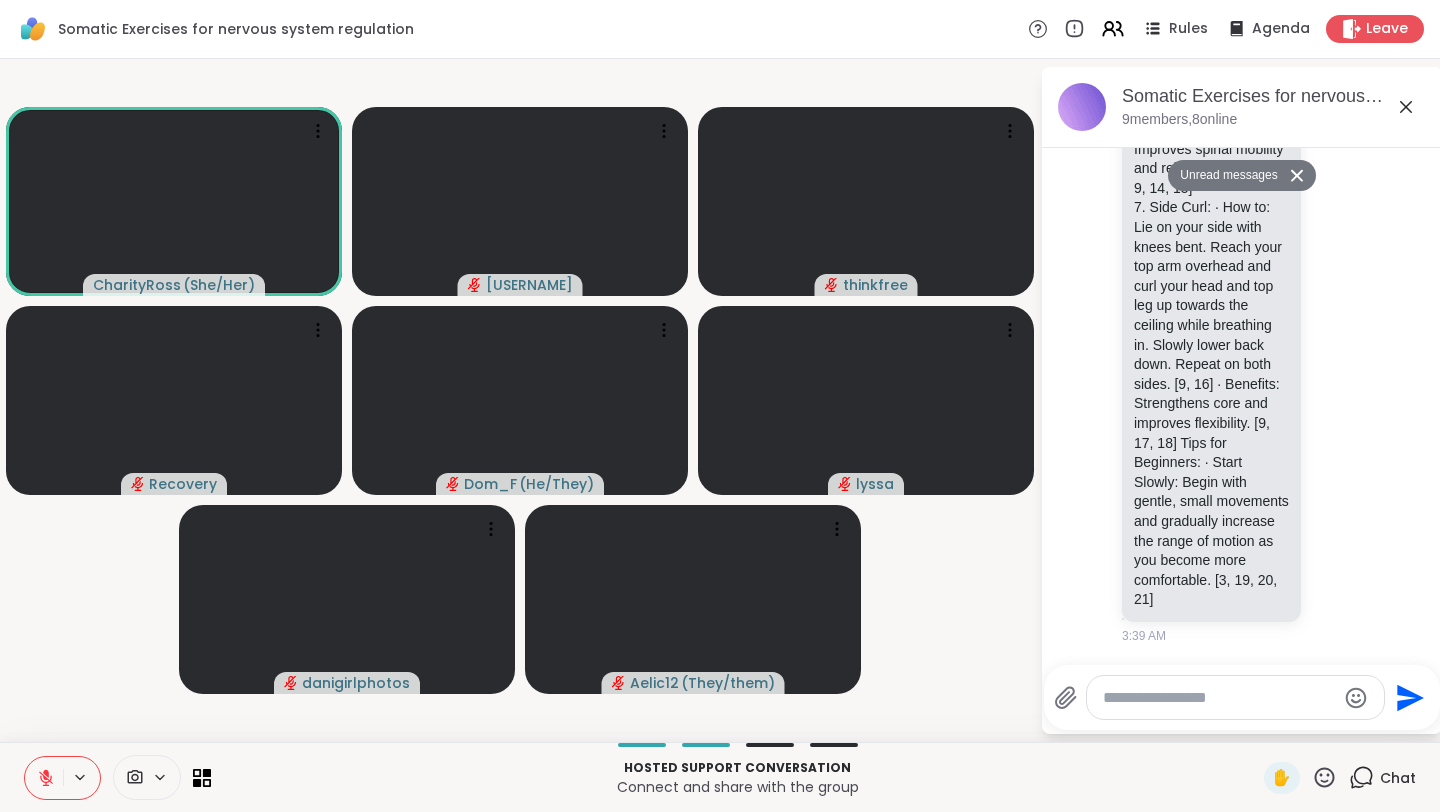 click 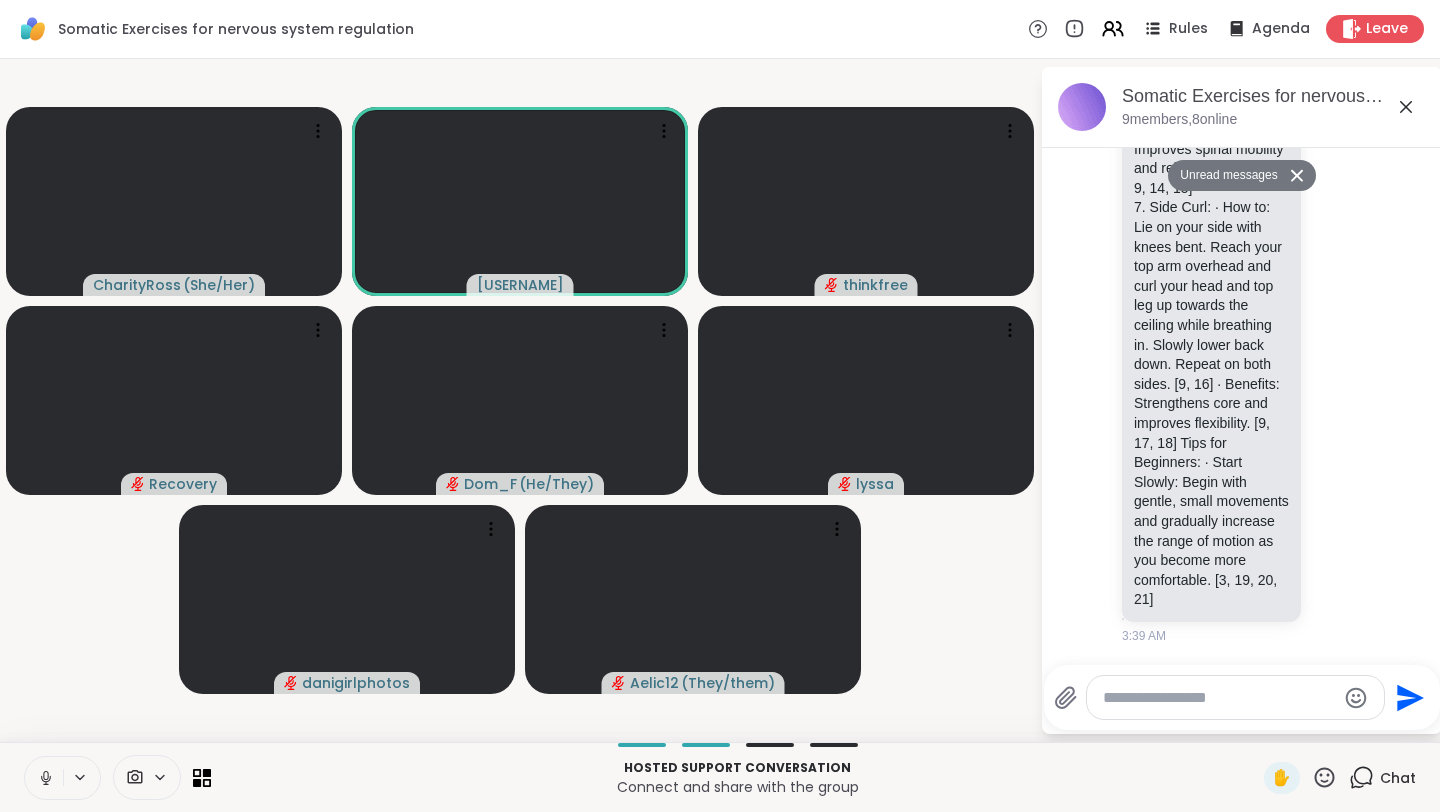 click 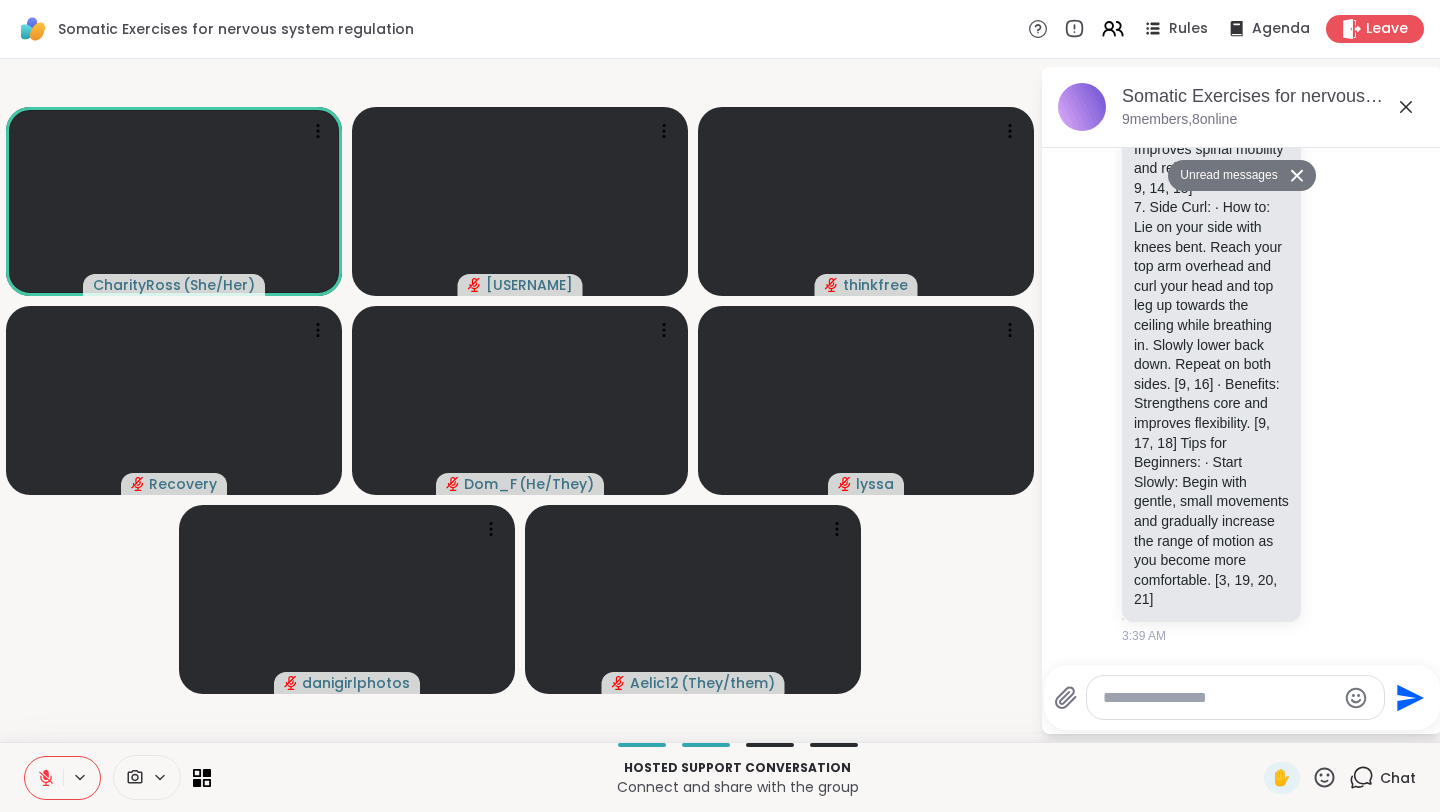 click on "Unread messages" at bounding box center [1225, 176] 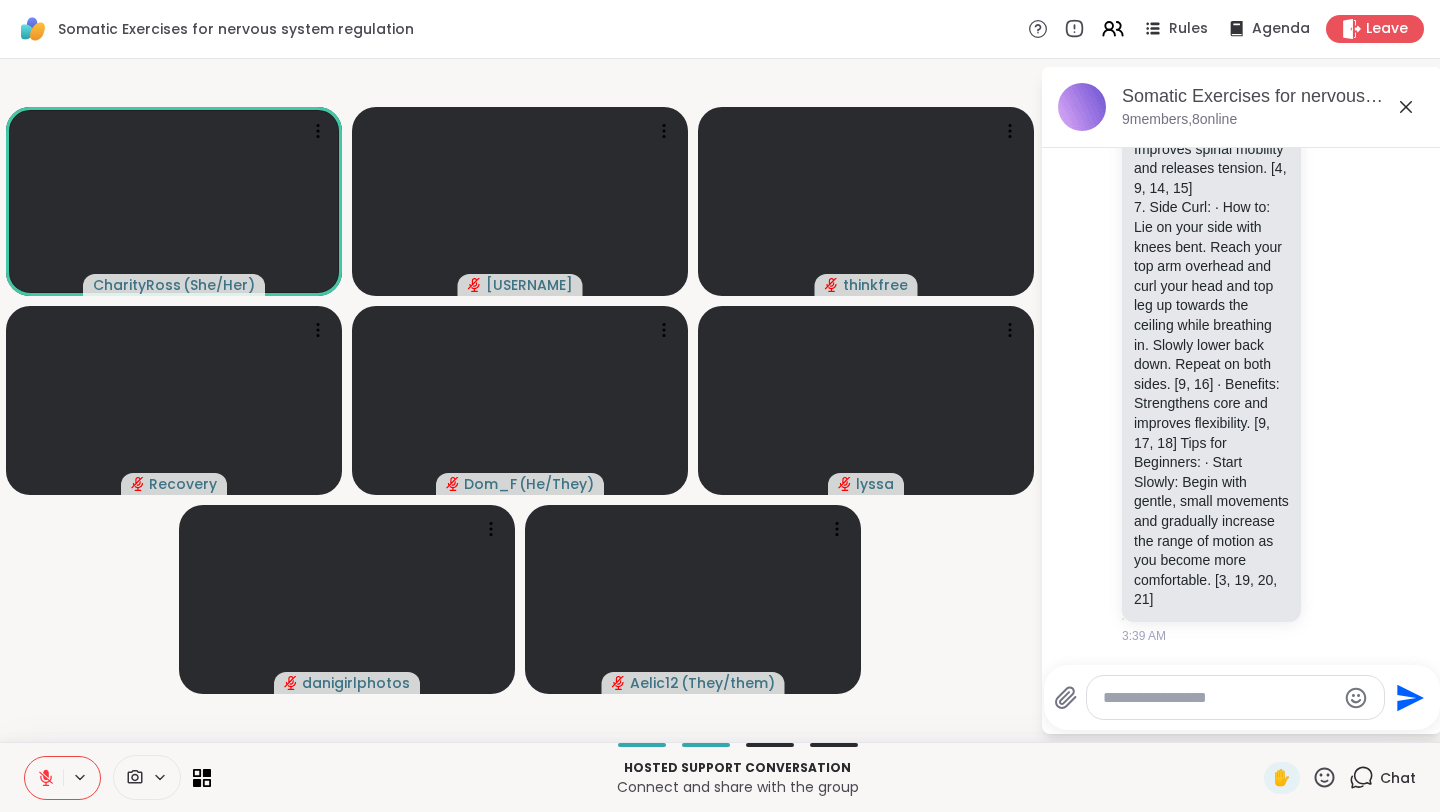 scroll, scrollTop: 0, scrollLeft: 0, axis: both 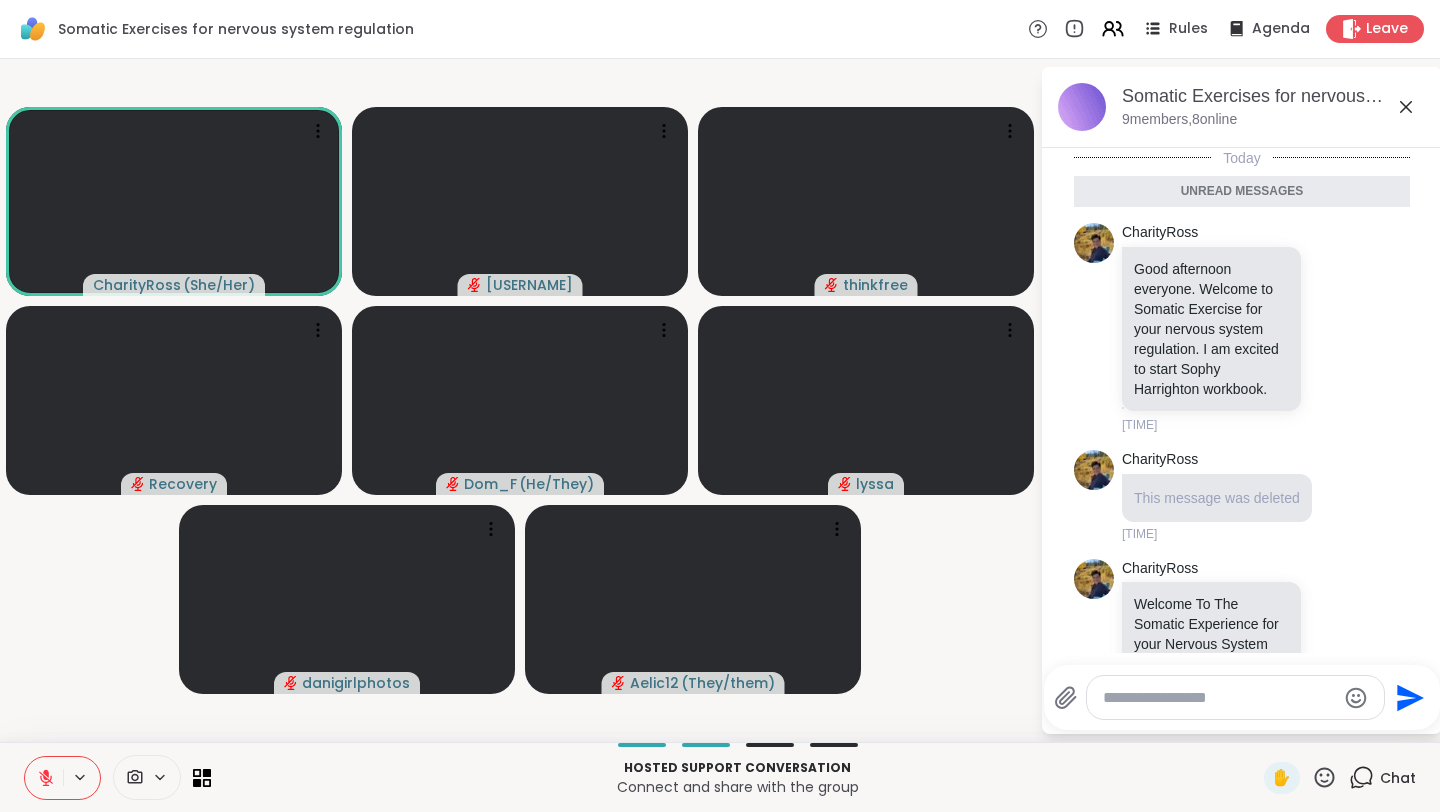 click on "CharityRoss Welcome To The Somatic
Experience for your Nervous System
First, we must ask ourselves what somatic exercise is?
Somatic exercise is a therapeutic form of movement designed to cultivate sensitivity and control over muscles through internal perception and awareness.
The term Somatic is derived from the Greek word Soma, means  the living body in its wholeness not merely the physical body but the integration of body, mind, and spirit.	1
This holistic approach recognizes that our feelings, thoughts, physical sensations and spiritual insights are all interconnected and expressed through the soma.
The somatic nervous system (SNS) is a crucial part of the peripheral nervous system that controls voluntary movements and processes sensory information from the body.
Diaphragmatic Breathing (Belly Breathing):
·	Place your hands on your belly: Feel your abdomen rise and fall as you inhale and exhale." at bounding box center (1244, 2776) 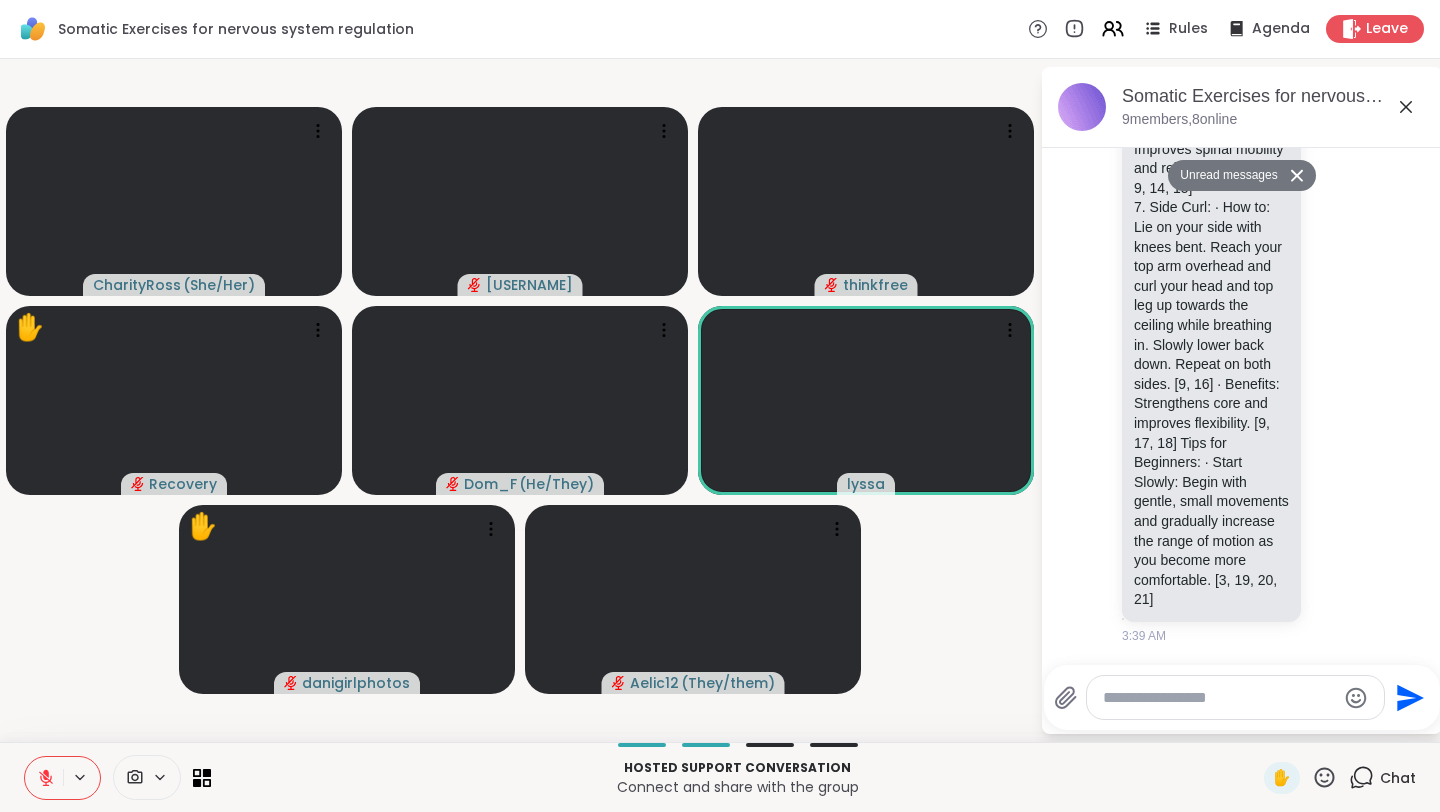 scroll, scrollTop: 4546, scrollLeft: 0, axis: vertical 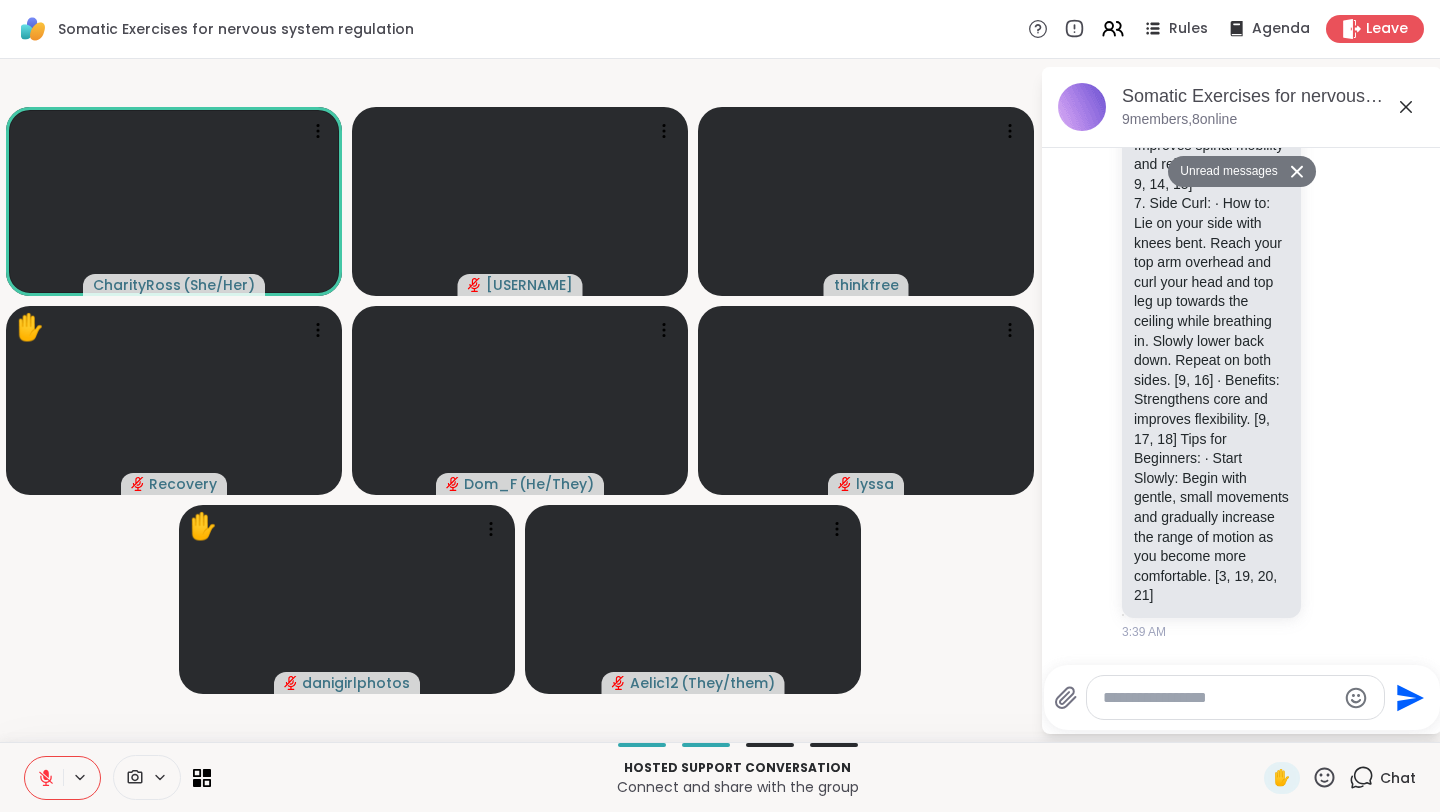 click on "Unread messages" at bounding box center (1225, 172) 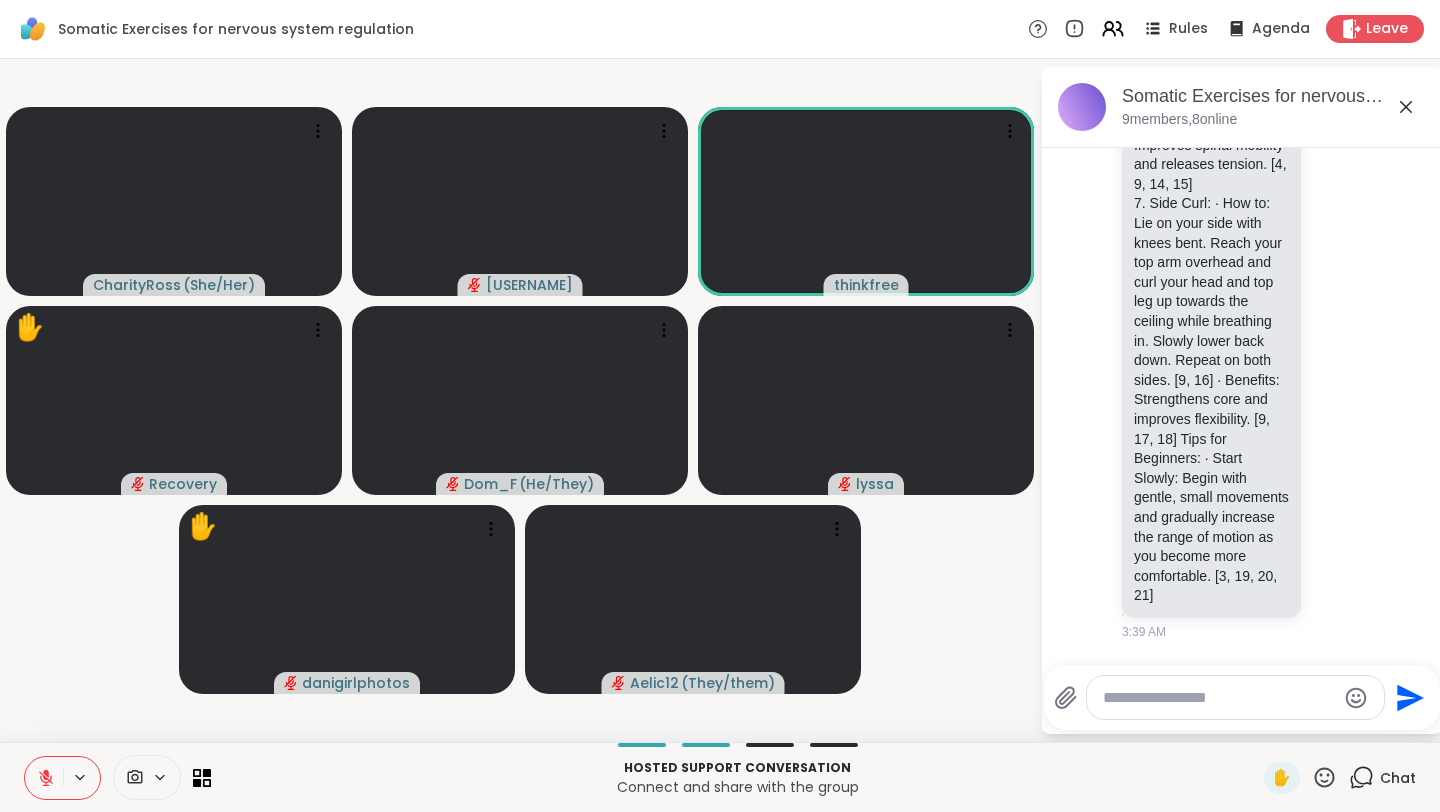 scroll, scrollTop: 0, scrollLeft: 0, axis: both 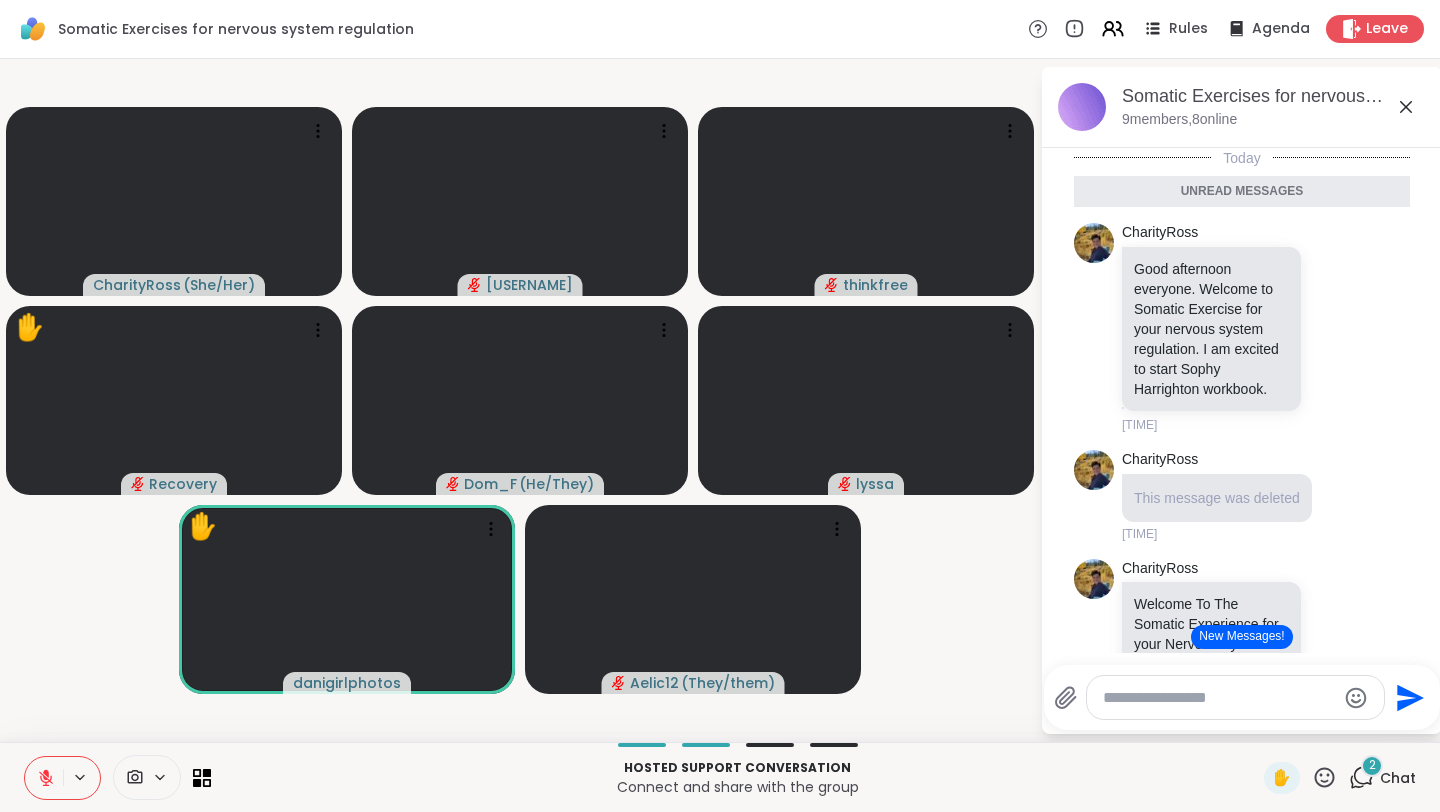 click on "New Messages!" at bounding box center [1241, 637] 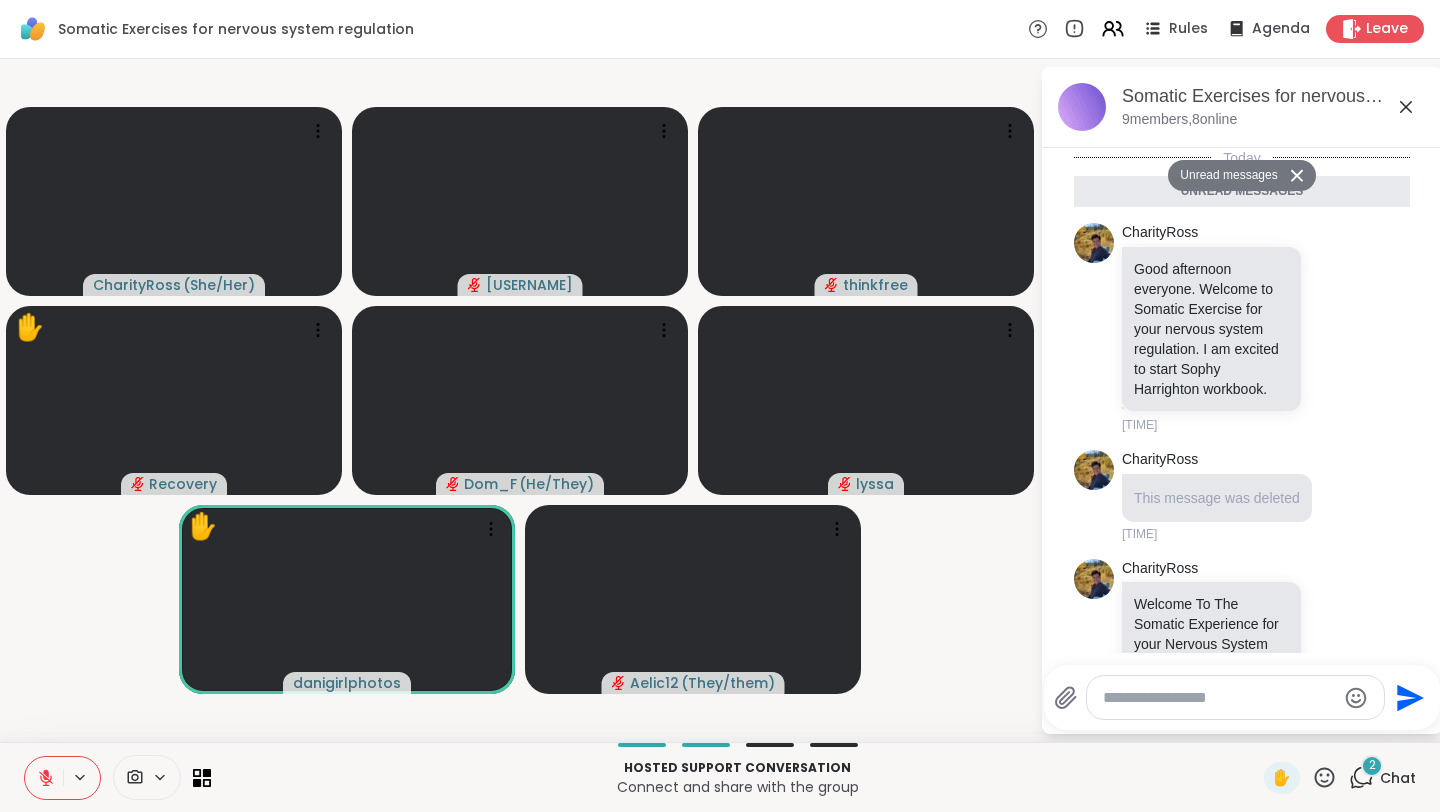 scroll, scrollTop: 4848, scrollLeft: 0, axis: vertical 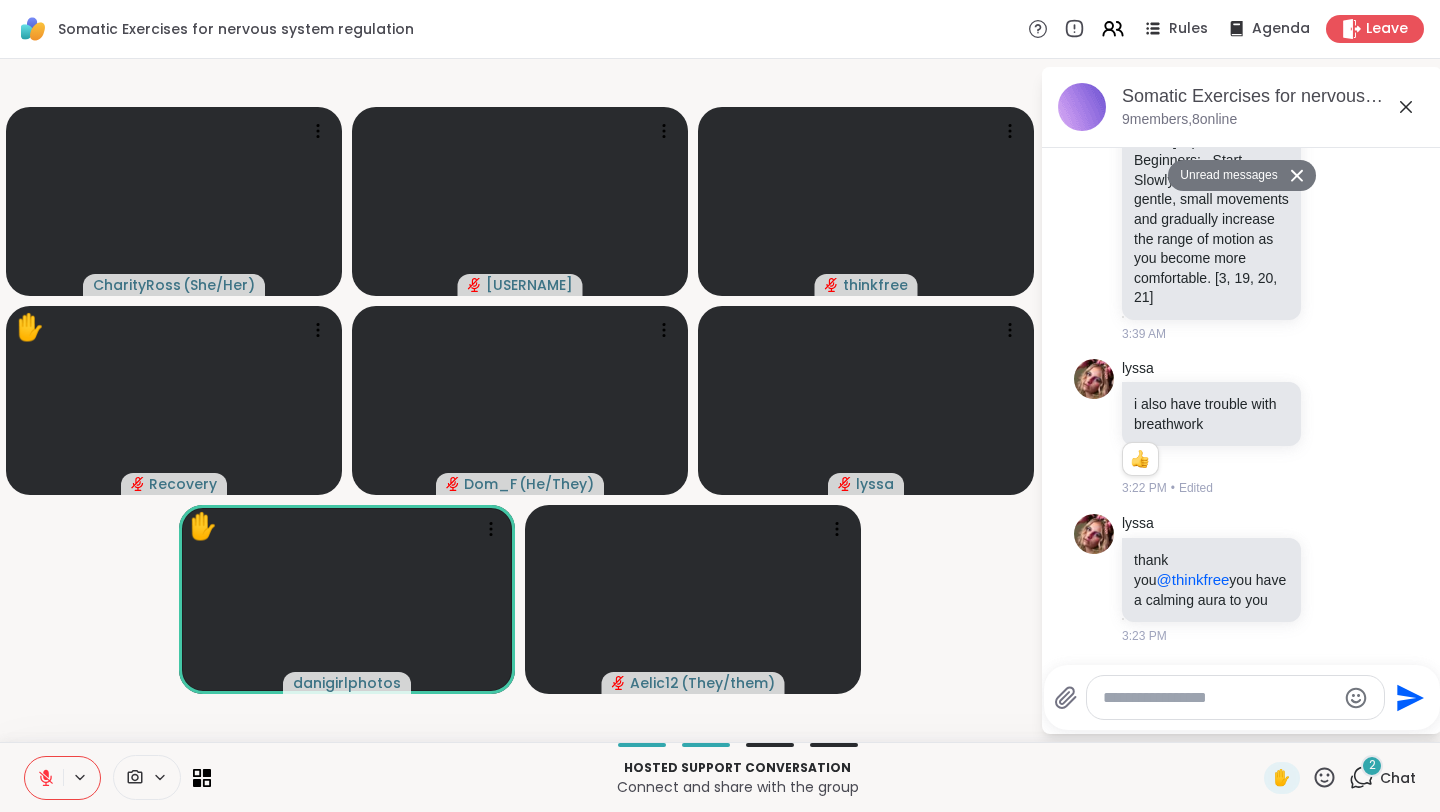 click on "Unread messages" at bounding box center (1225, 176) 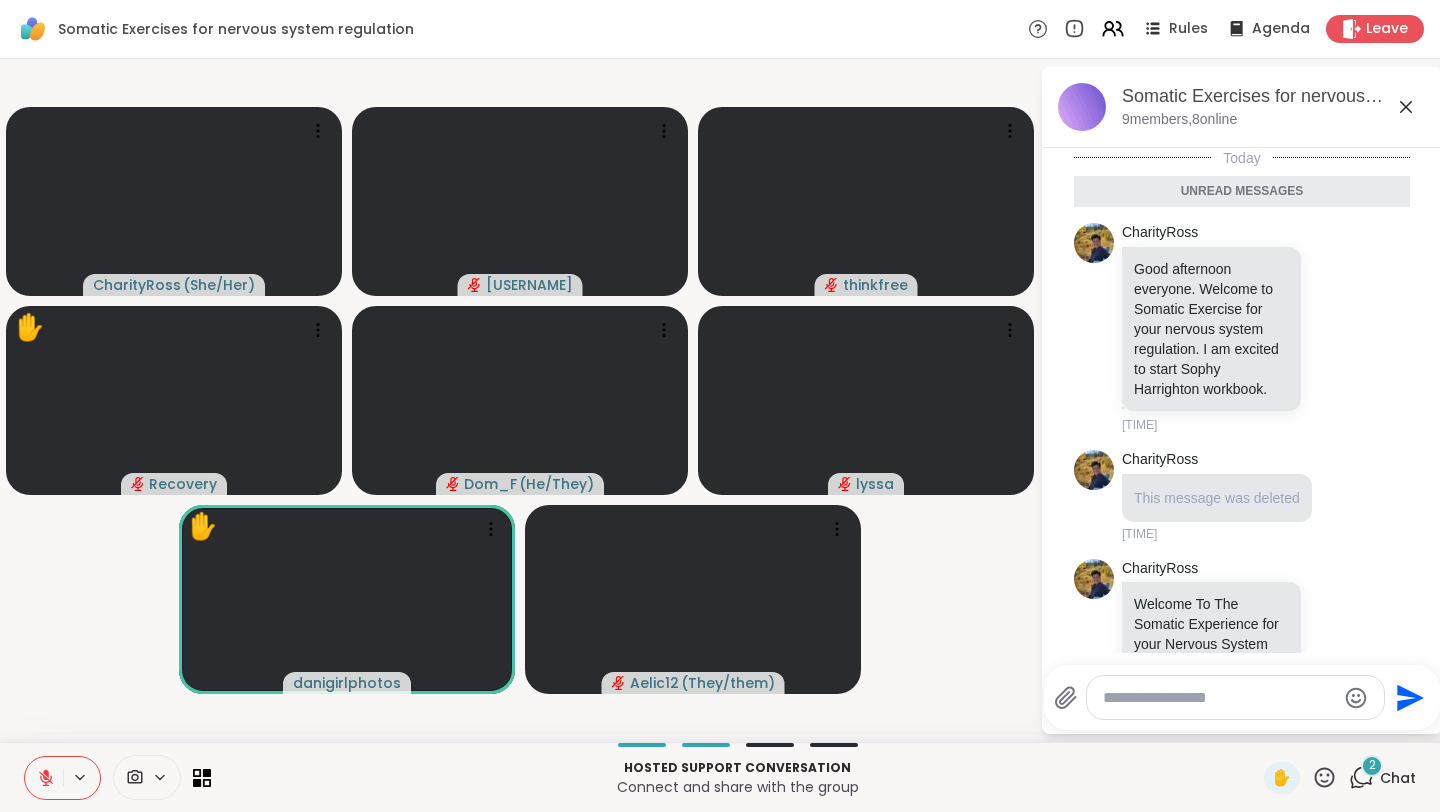 click on "CharityRoss Welcome To The Somatic
Experience for your Nervous System
First, we must ask ourselves what somatic exercise is?
Somatic exercise is a therapeutic form of movement designed to cultivate sensitivity and control over muscles through internal perception and awareness.
The term Somatic is derived from the Greek word Soma, means  the living body in its wholeness not merely the physical body but the integration of body, mind, and spirit.	1
This holistic approach recognizes that our feelings, thoughts, physical sensations and spiritual insights are all interconnected and expressed through the soma.
The somatic nervous system (SNS) is a crucial part of the peripheral nervous system that controls voluntary movements and processes sensory information from the body.
Diaphragmatic Breathing (Belly Breathing):
·	Place your hands on your belly: Feel your abdomen rise and fall as you inhale and exhale." at bounding box center [1242, 2776] 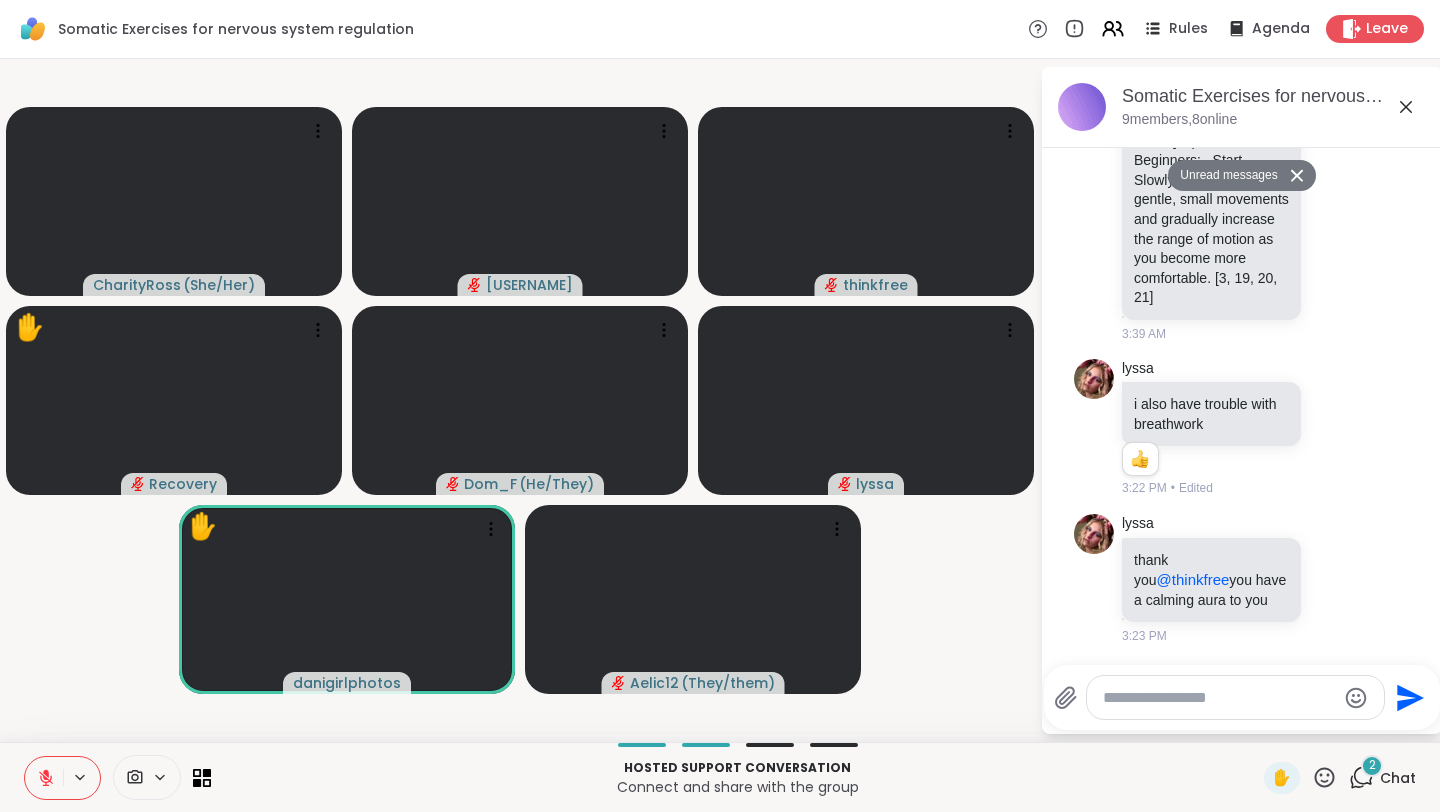 scroll, scrollTop: 4848, scrollLeft: 0, axis: vertical 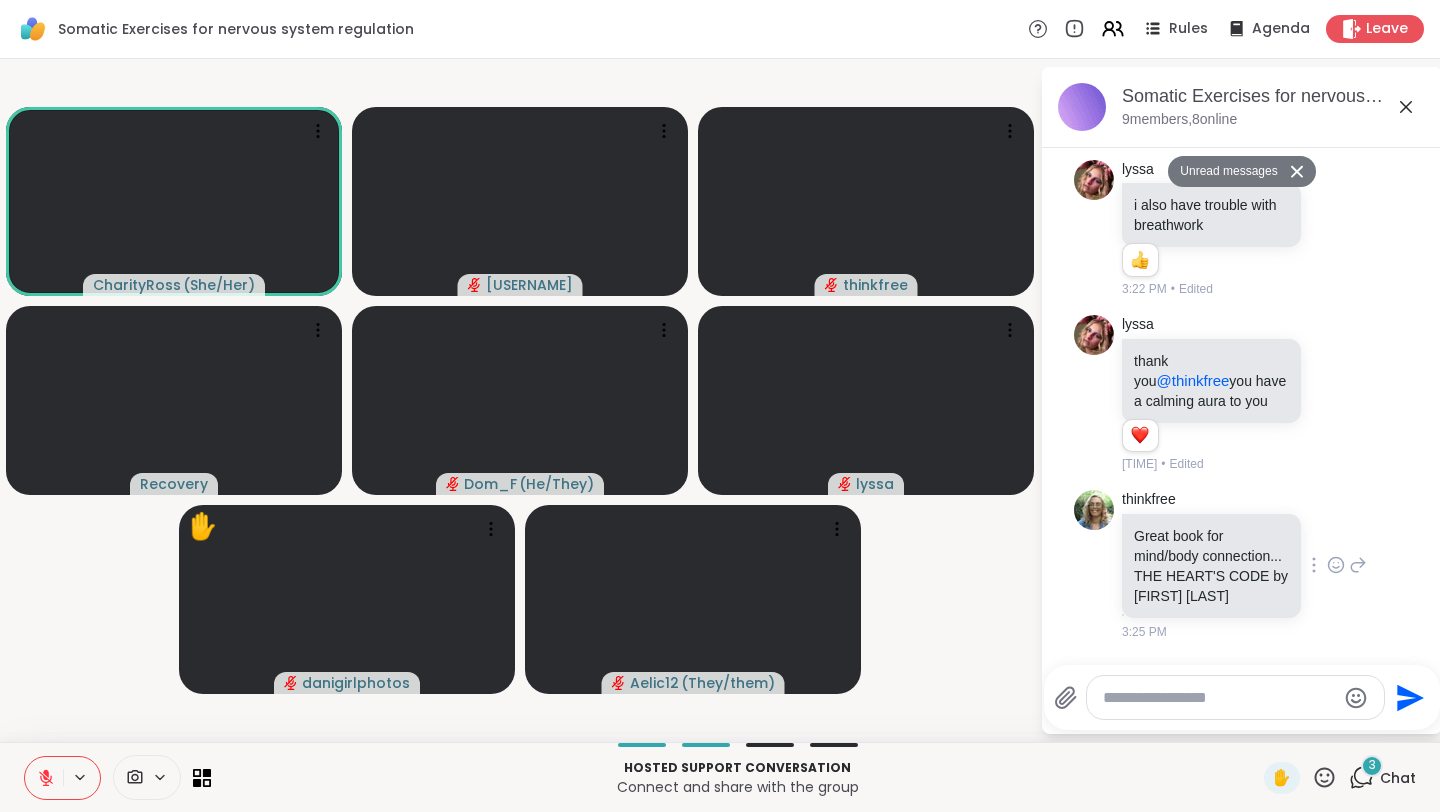 click on "thinkfree Great book  for mind/body connection...                           THE HEART'S CODE          by Paul Pearsall 3:25 PM" at bounding box center (1242, 565) 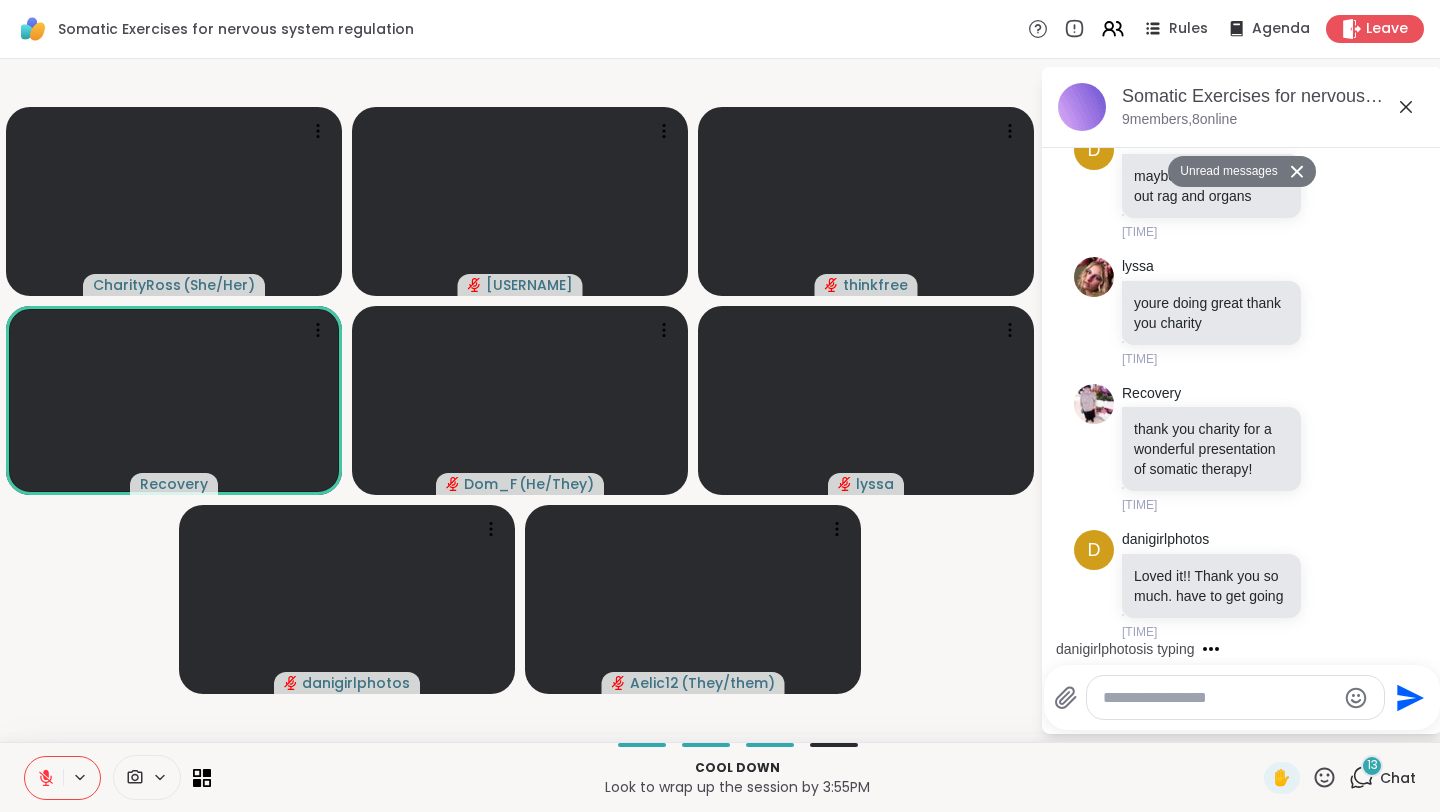 scroll, scrollTop: 6349, scrollLeft: 0, axis: vertical 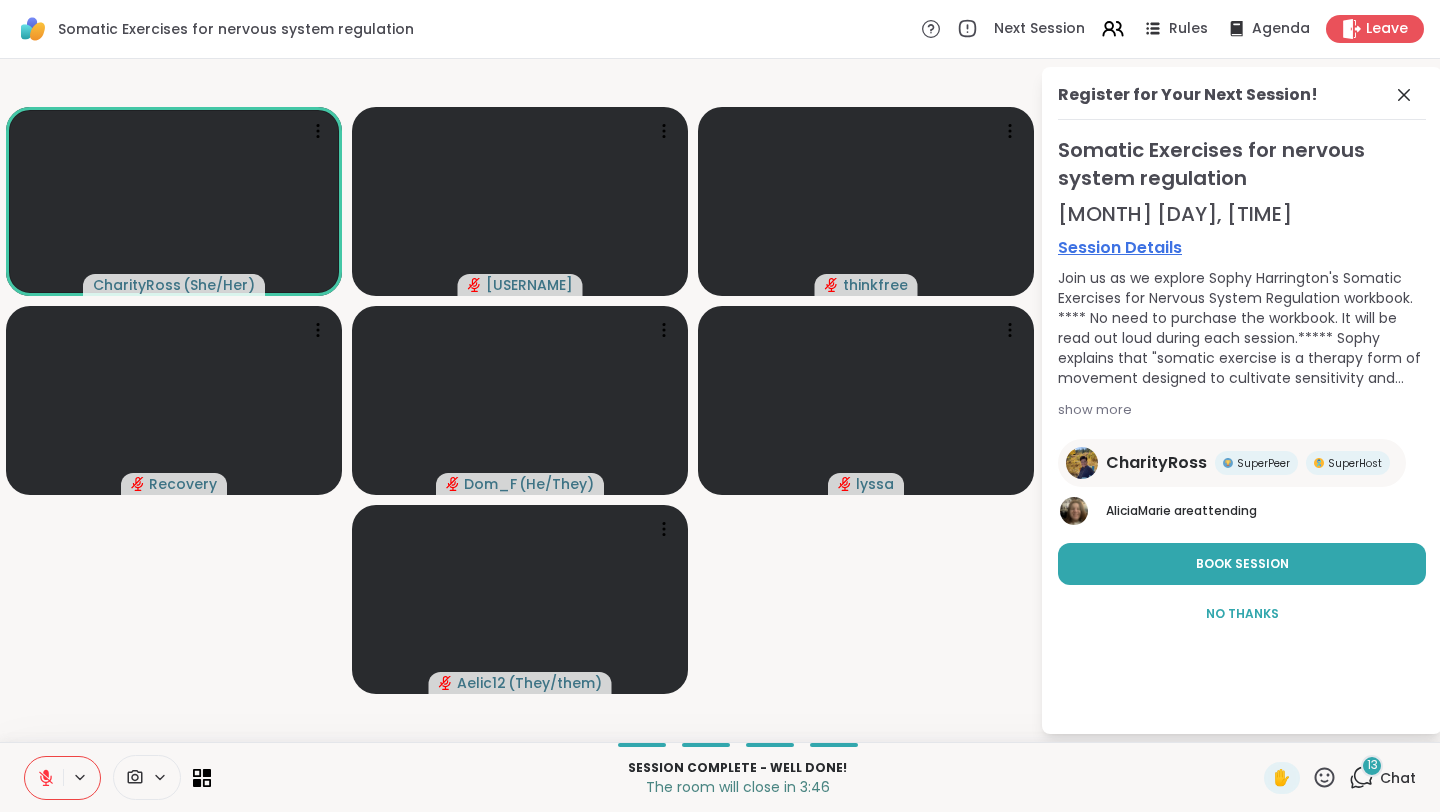 click 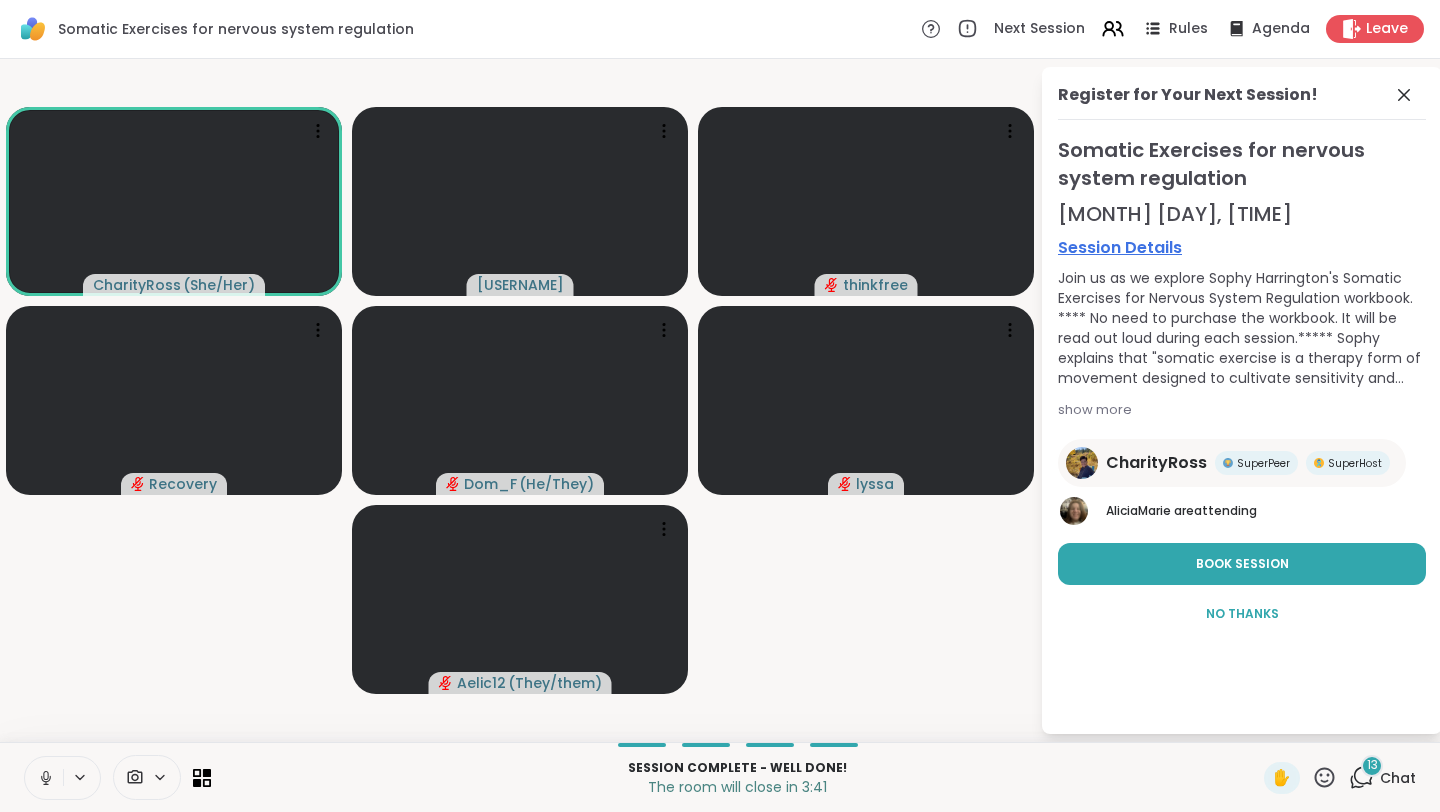 click 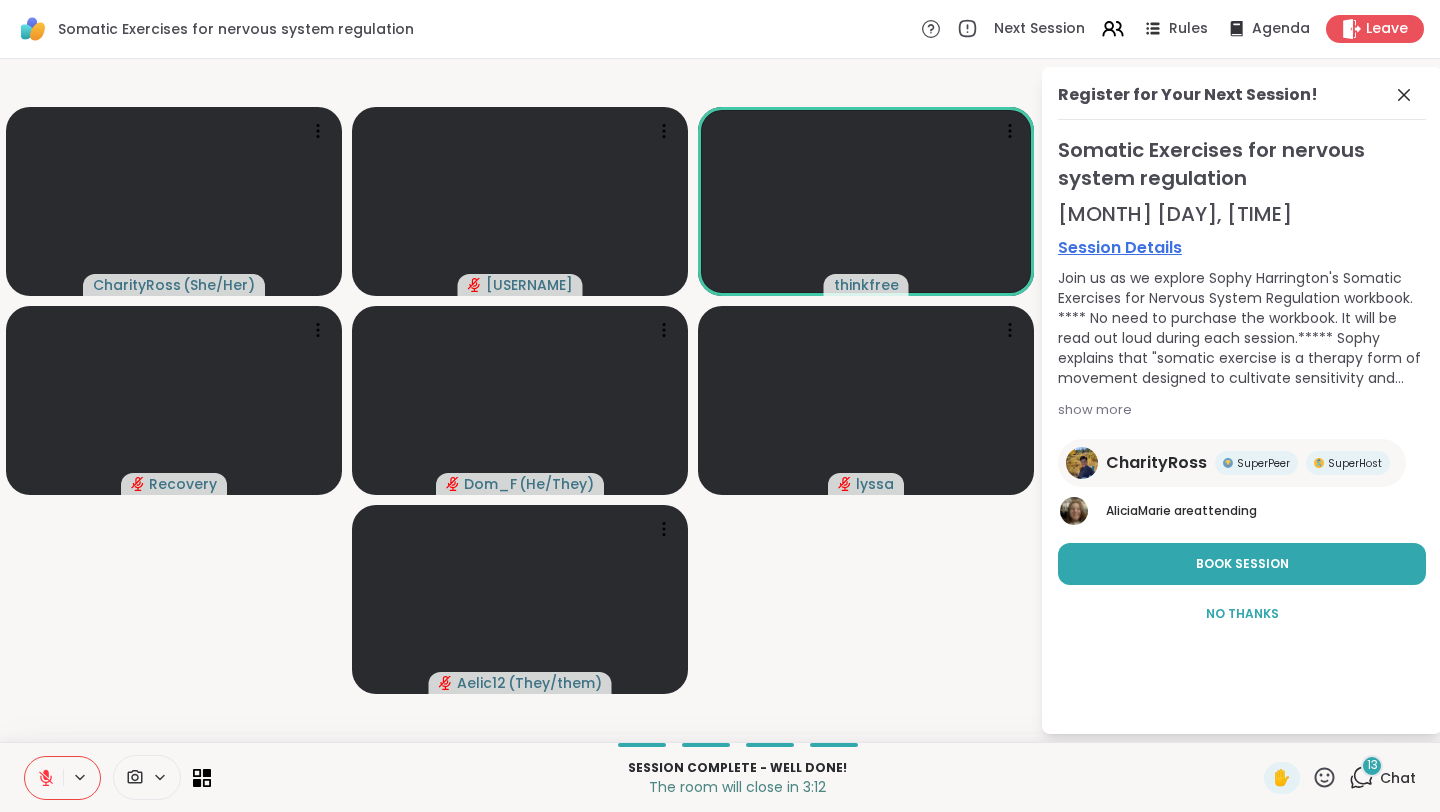 click on "13" at bounding box center [1372, 766] 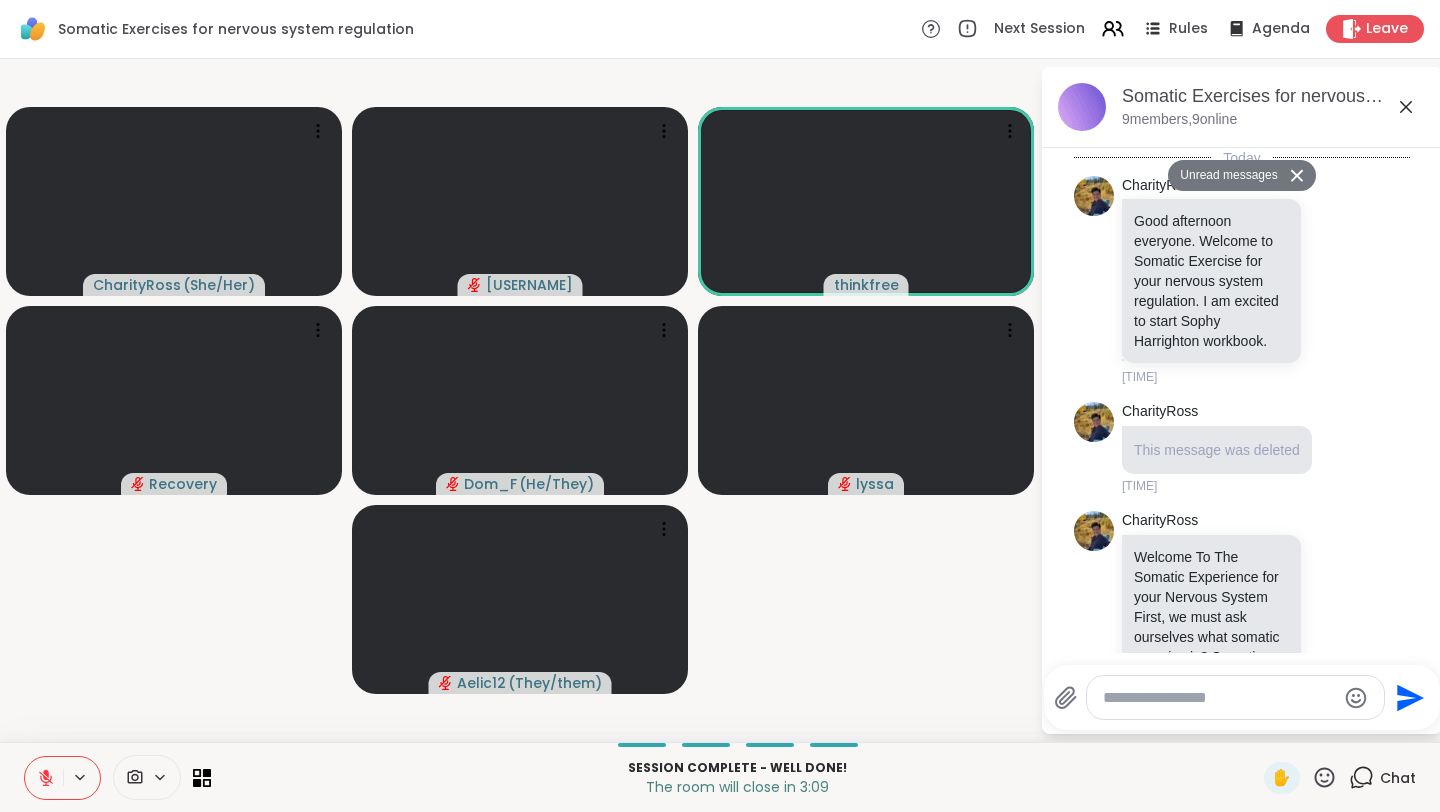 scroll, scrollTop: 6427, scrollLeft: 0, axis: vertical 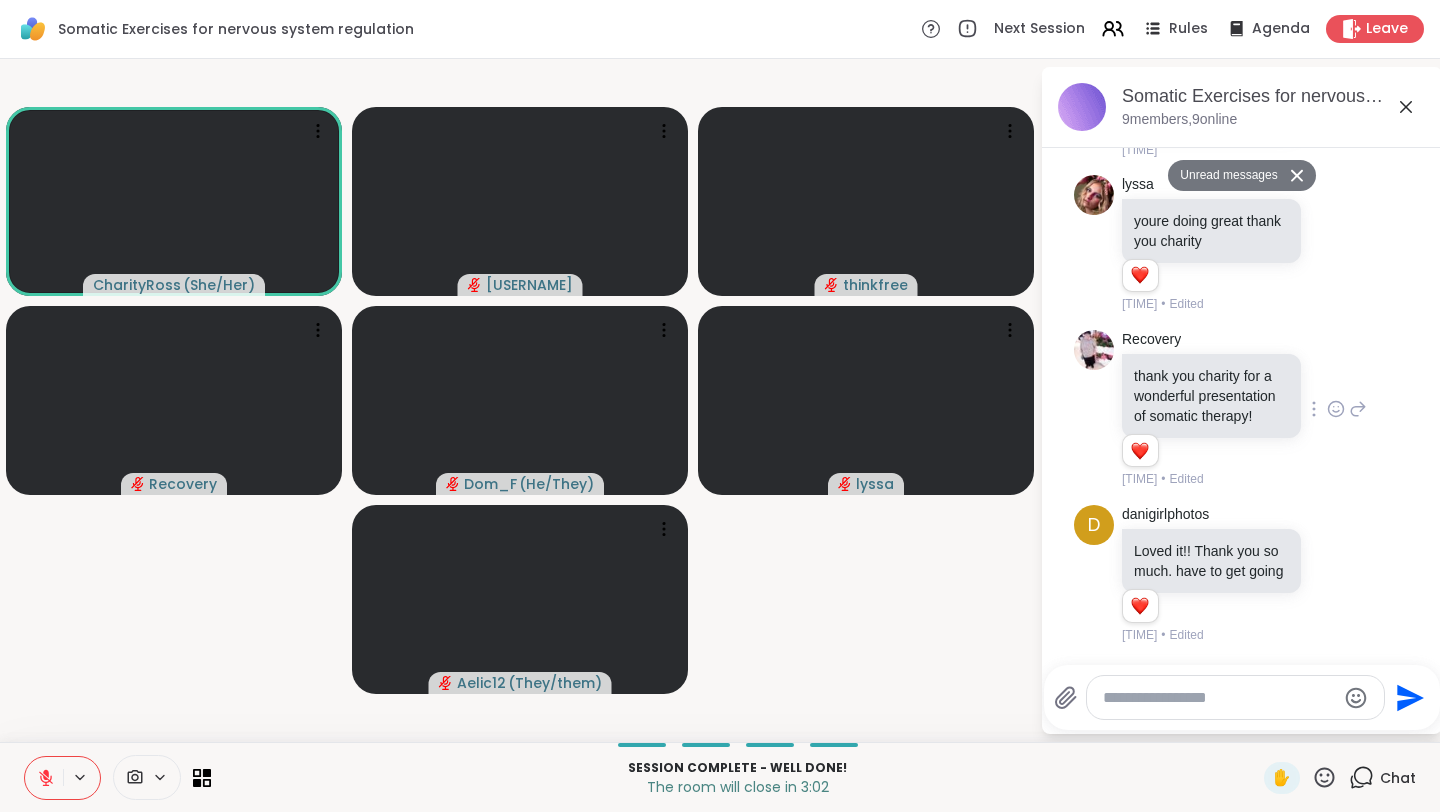 click on "Recovery thank you charity for a wonderful presentation of  somatic therapy!   1 1 3:56 PM • Edited" at bounding box center (1242, 409) 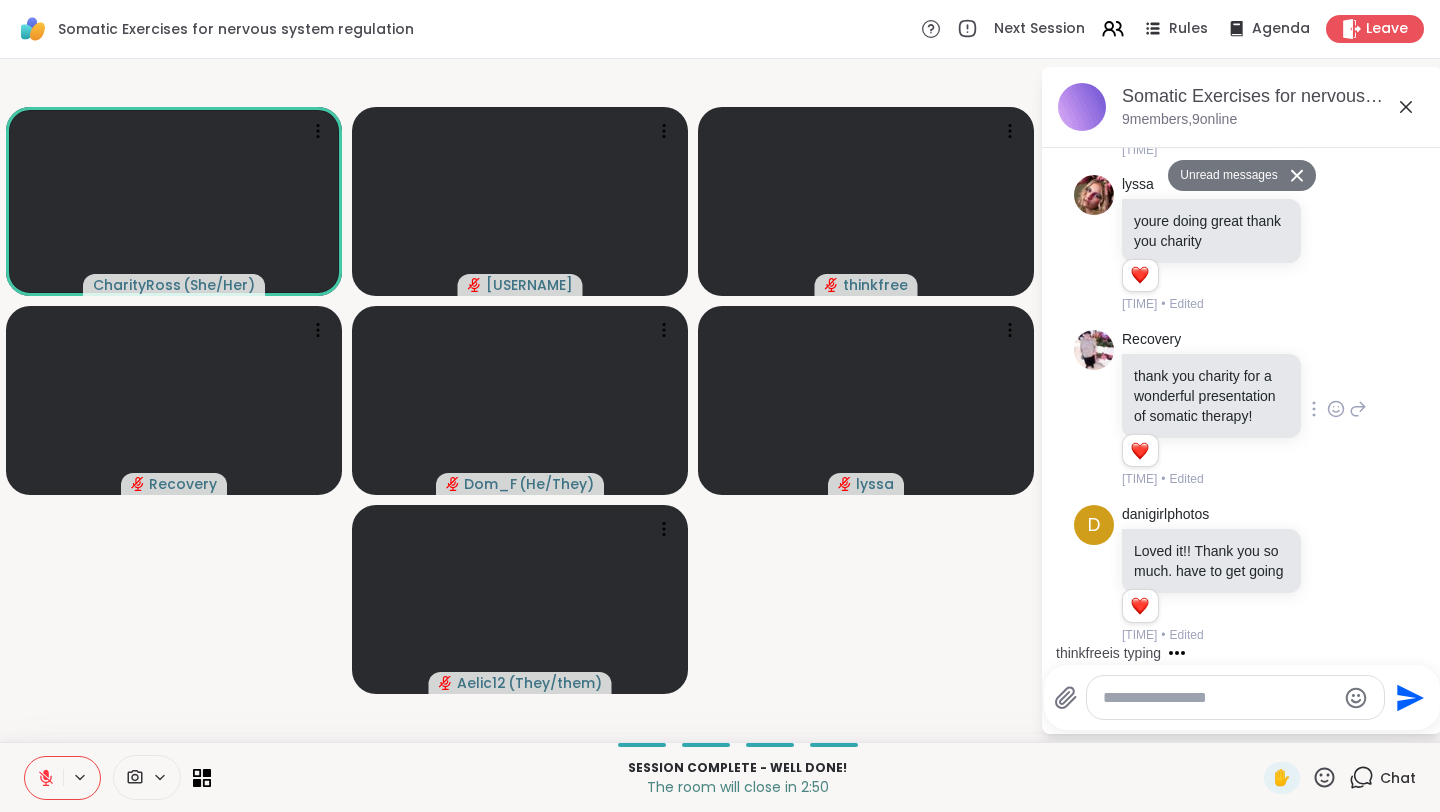 scroll, scrollTop: 6455, scrollLeft: 0, axis: vertical 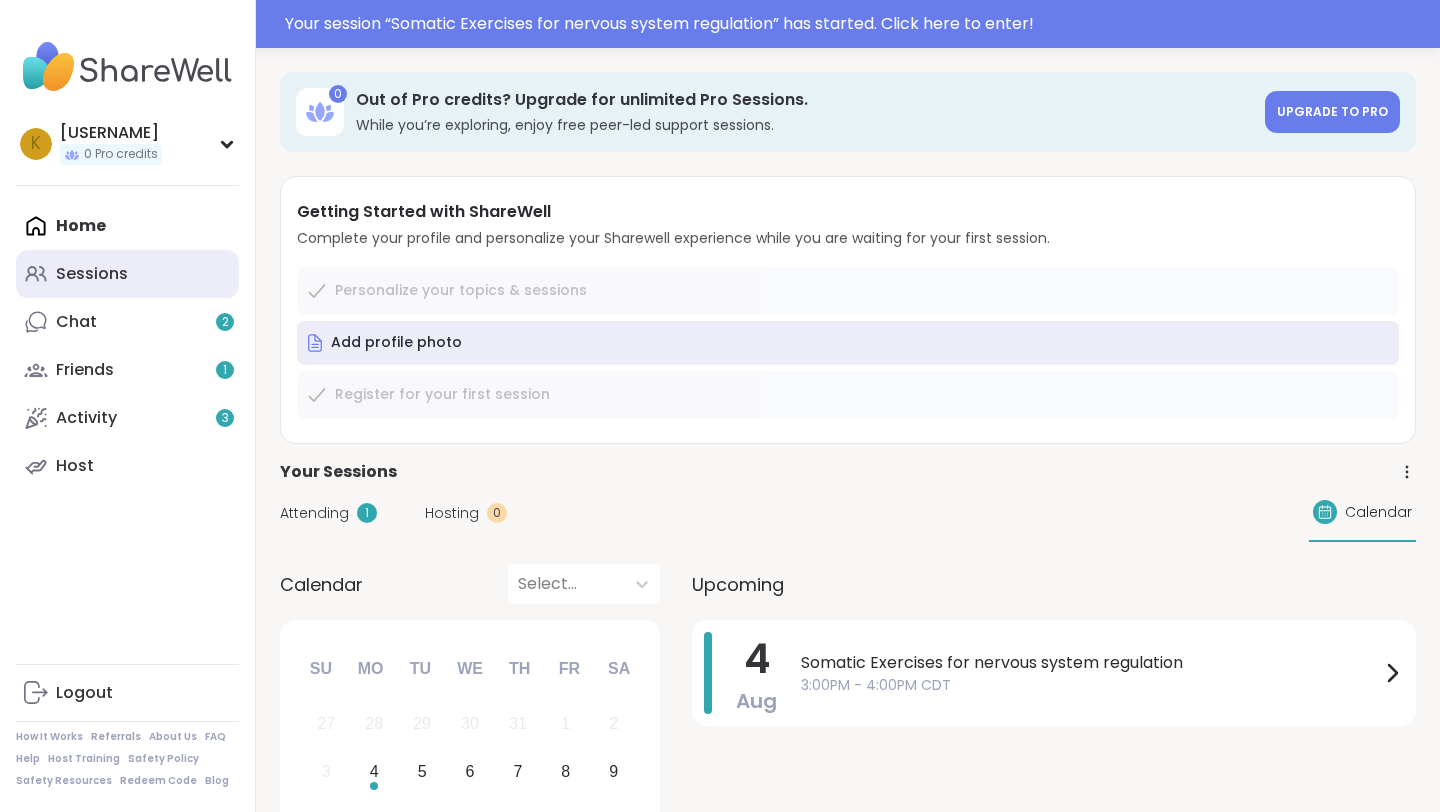 click on "Sessions" at bounding box center (92, 274) 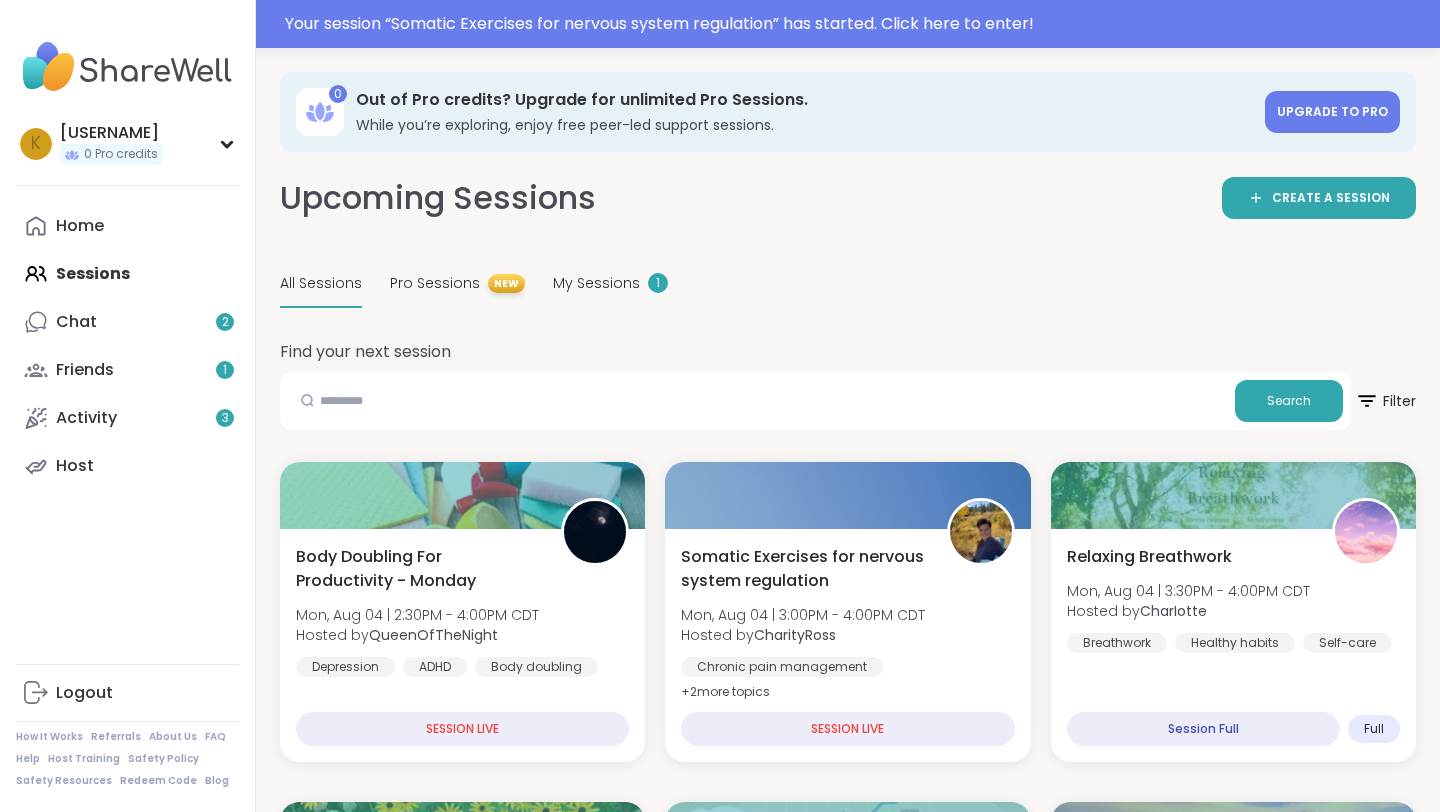click on "All Sessions Pro Sessions NEW My Sessions 1" at bounding box center [848, 284] 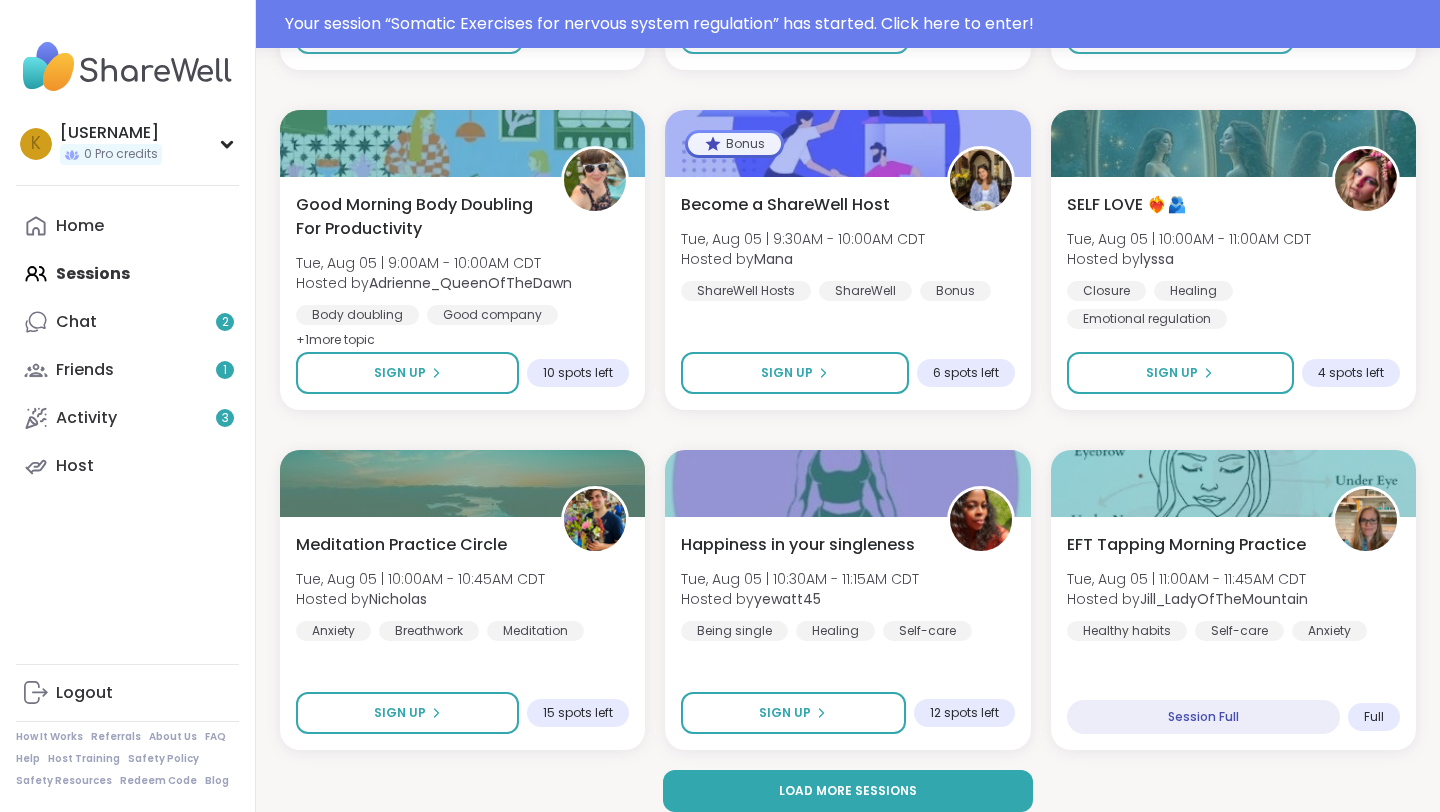 scroll, scrollTop: 3772, scrollLeft: 0, axis: vertical 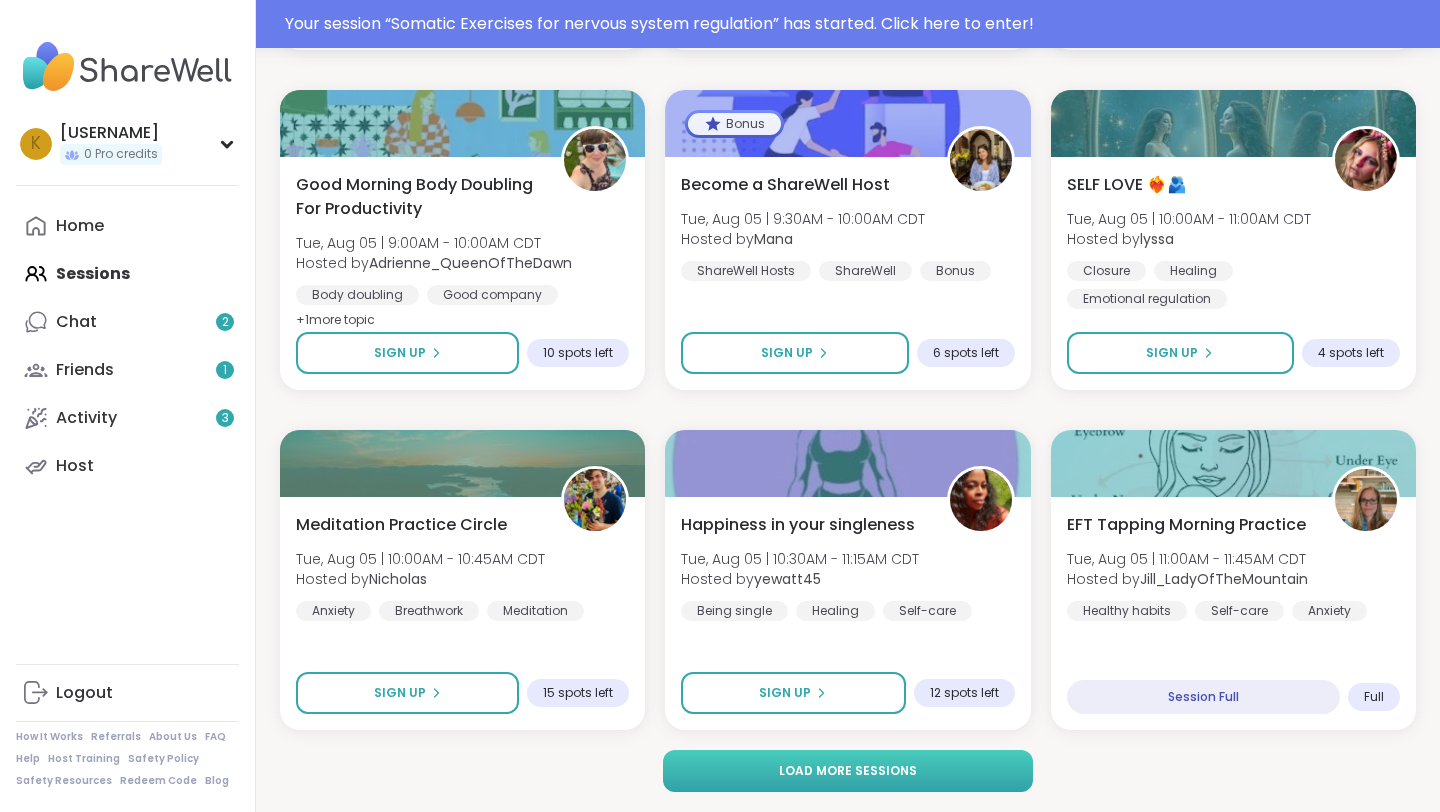click on "Load more sessions" at bounding box center (848, 771) 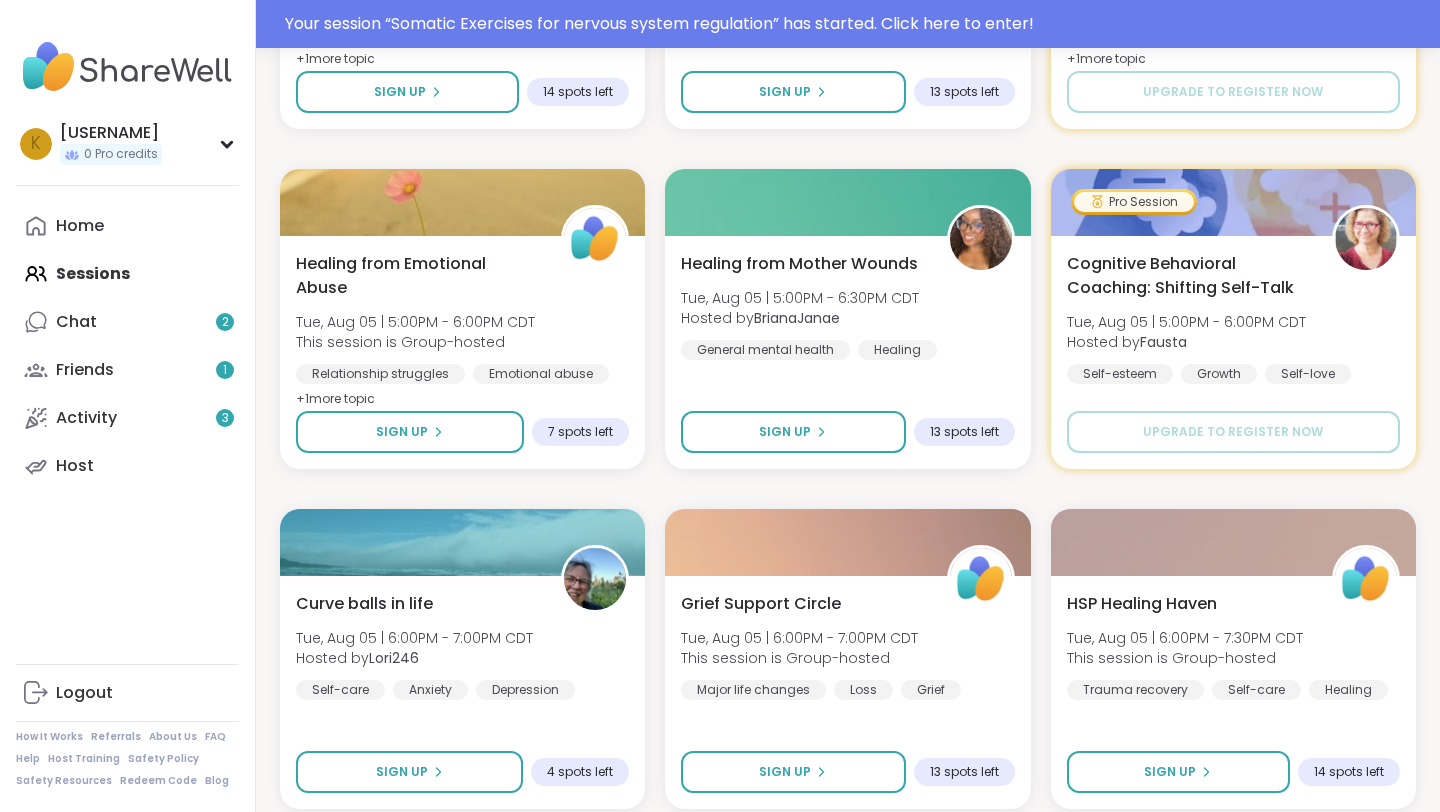 scroll, scrollTop: 5132, scrollLeft: 0, axis: vertical 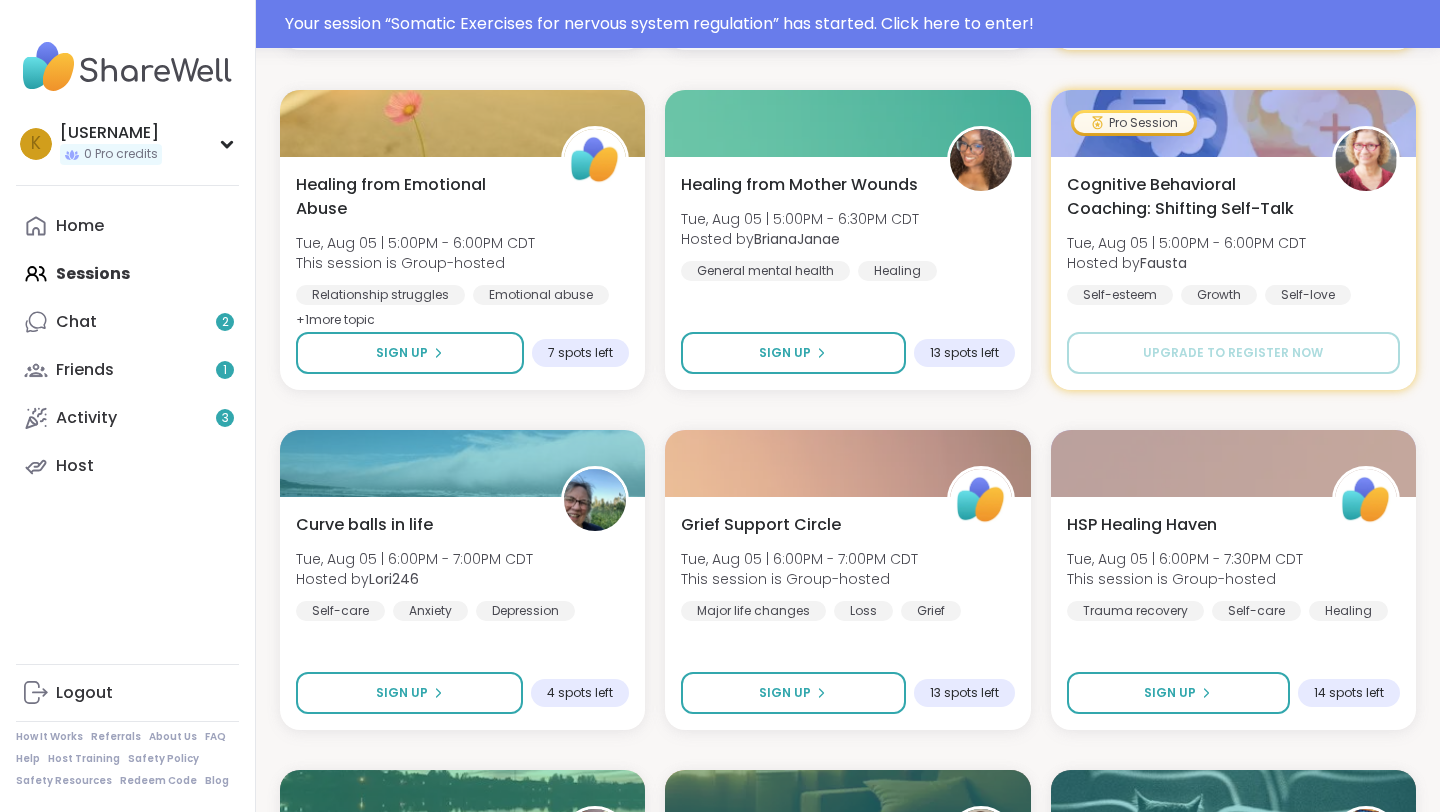 click on "All Sessions Pro Sessions NEW My Sessions 1 Find your next session Search  Filter   Body Doubling For Productivity - Monday Mon, Aug 04 | 2:30PM - 4:00PM CDT Hosted by  [USERNAME] Depression ADHD Body doublingSESSION LIVE Somatic Exercises for nervous system regulation Mon, Aug 04 | 3:00PM - 4:00PM CDT Hosted by  [USERNAME] Chronic pain management Emotional regulation Breathwork + 2  more topic sSESSION LIVE Relaxing Breathwork Mon, Aug 04 | 3:30PM - 4:00PM CDT Hosted by  [USERNAME] Breathwork Healthy habits Self-care Session Full Full Relaxing with Friends: Birthday Edition! Mon, Aug 04 | 4:00PM - 5:30PM CDT Hosted by  [USERNAME] Life events General mental health Good company + 1  more topic Session Full Full Unemployed and Empowered Mon, Aug 04 | 5:00PM - 6:00PM CDT Hosted by  [USERNAME] General mental health Anxiety +" at bounding box center (848, -786) 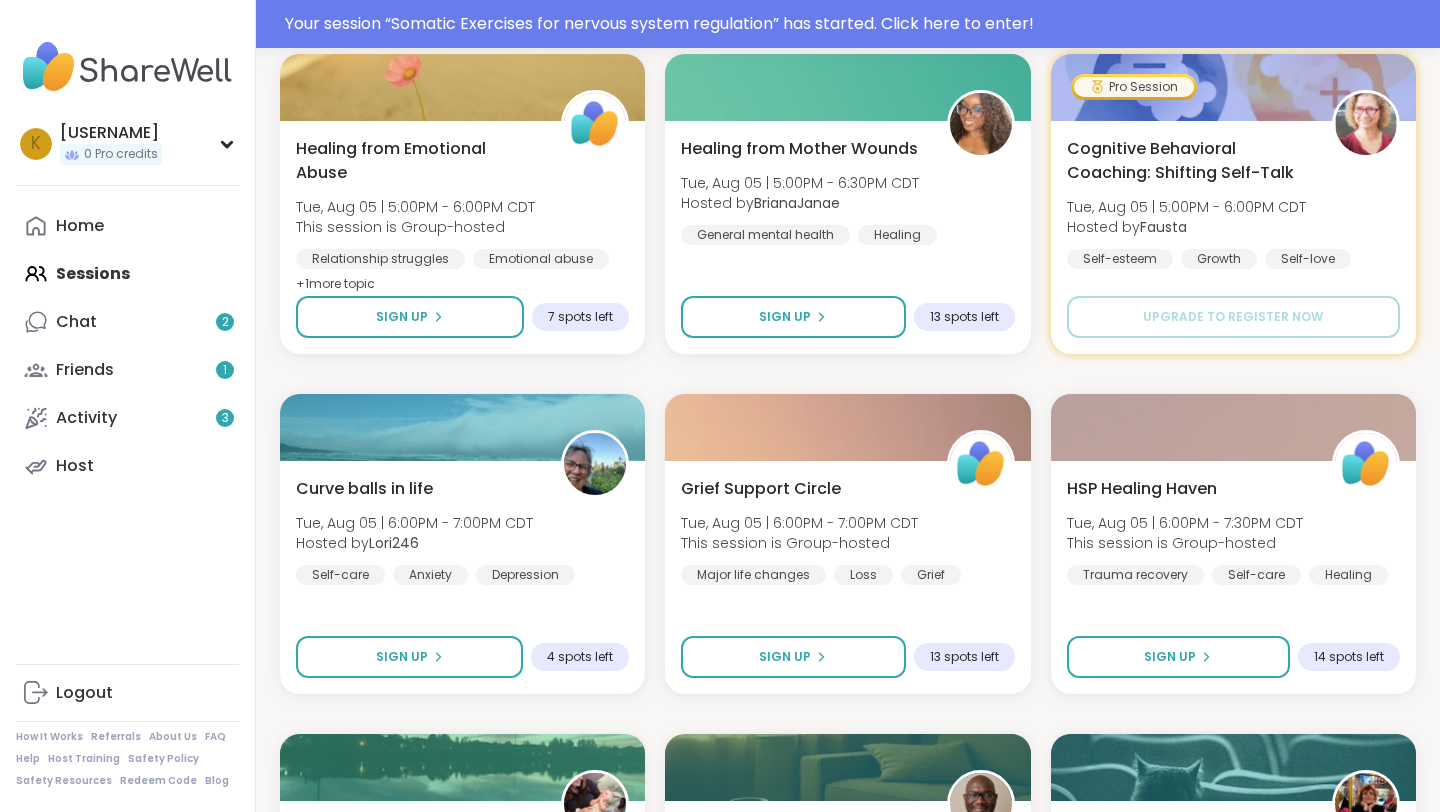 scroll, scrollTop: 5172, scrollLeft: 0, axis: vertical 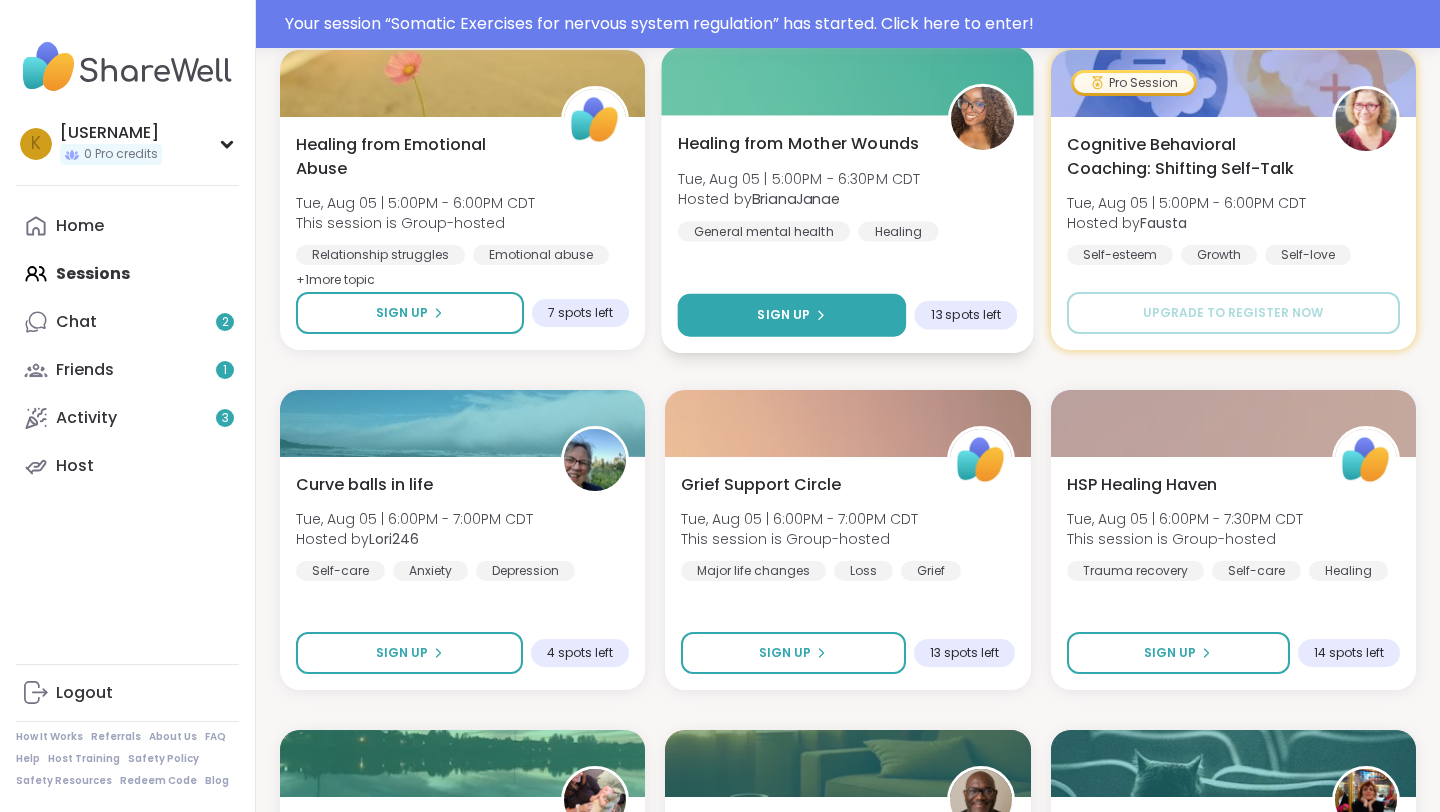 click on "Sign Up" at bounding box center [784, 315] 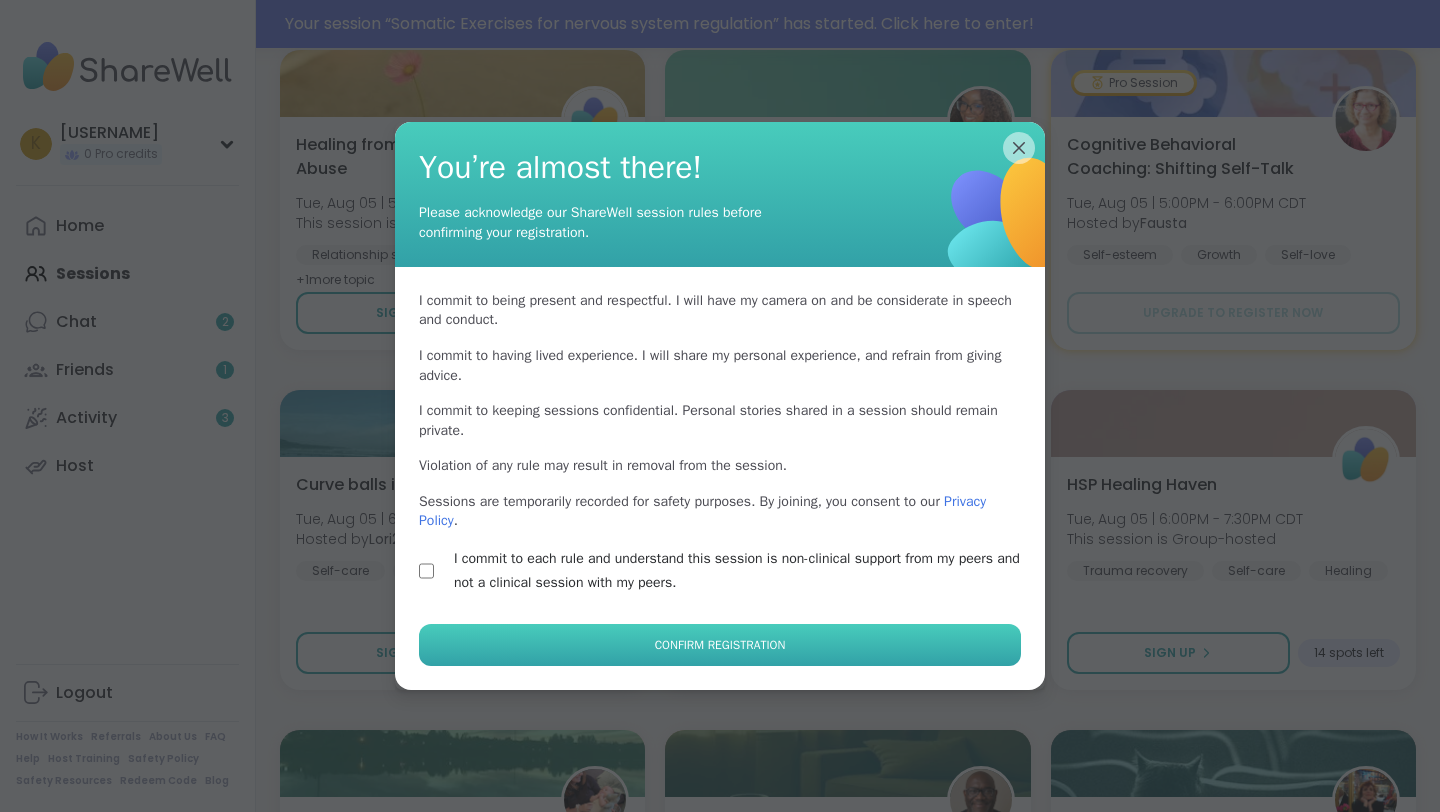 click on "Confirm Registration" at bounding box center (720, 645) 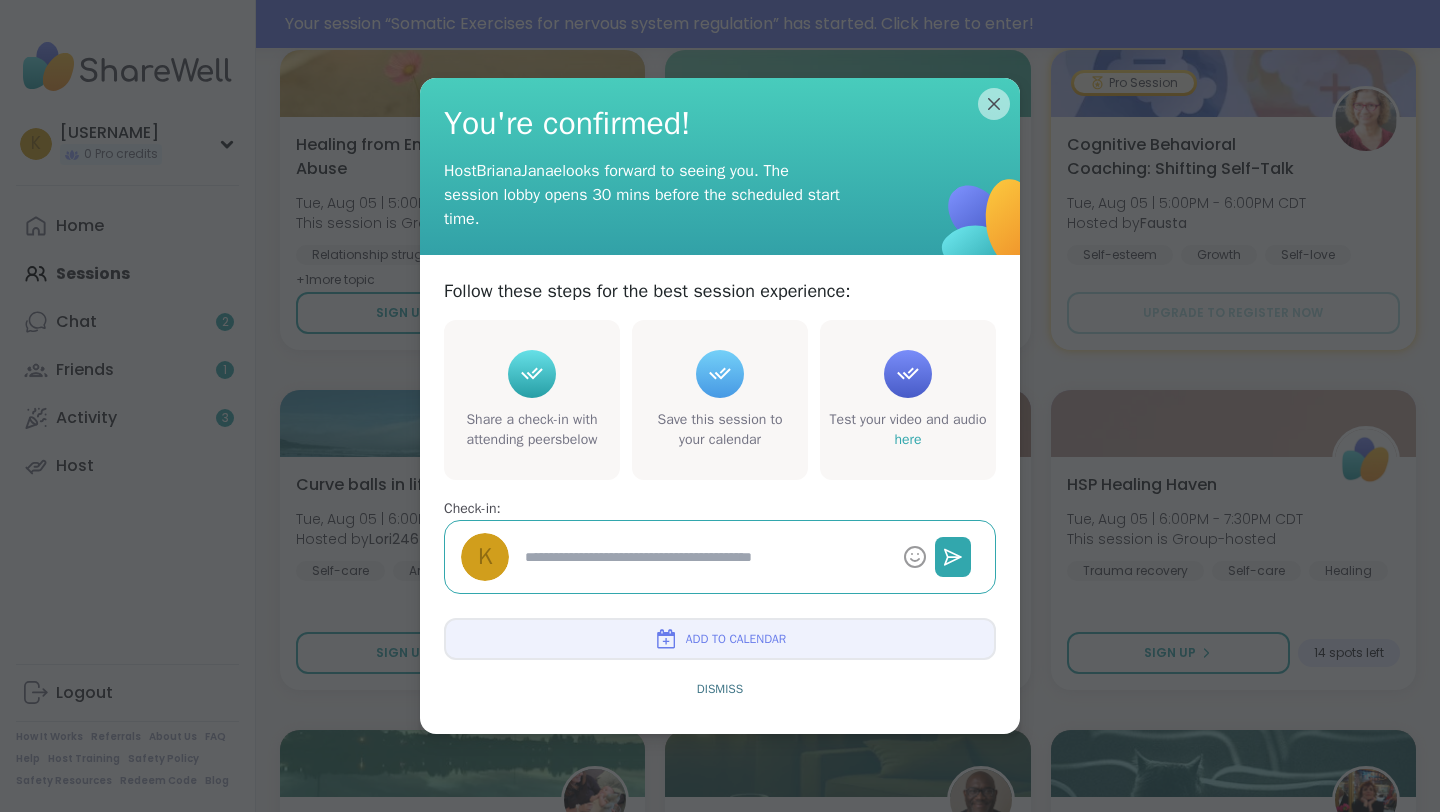 type on "*" 